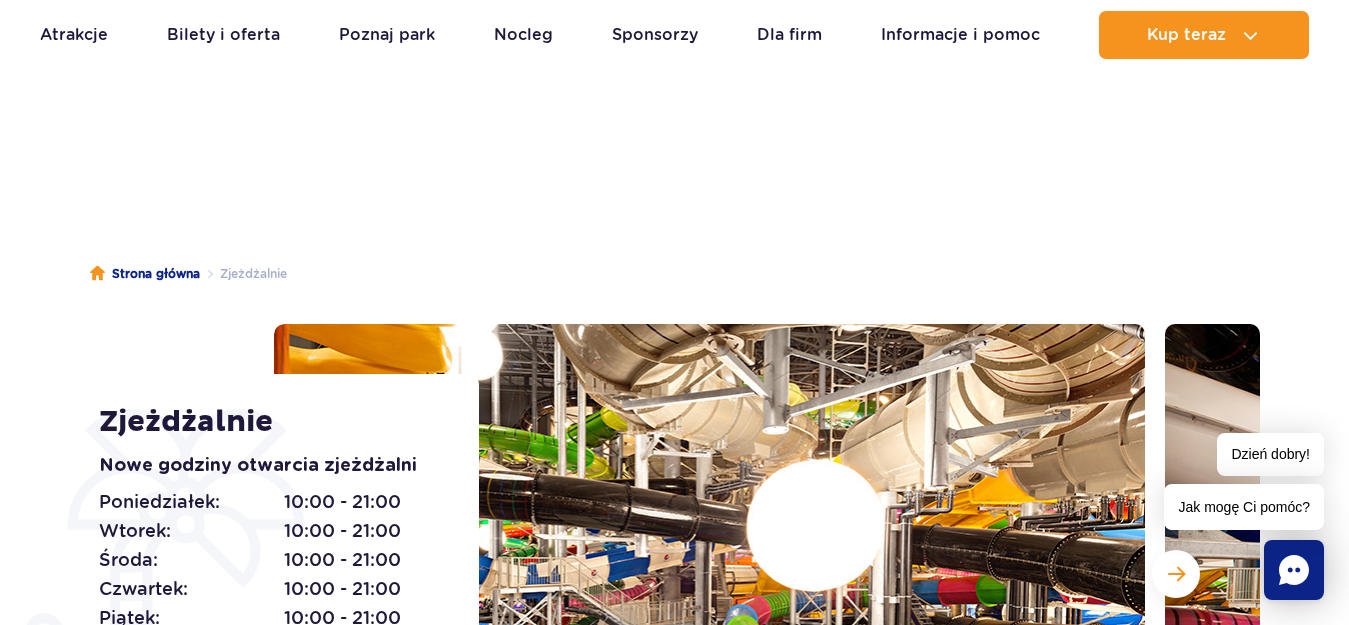 scroll, scrollTop: 200, scrollLeft: 0, axis: vertical 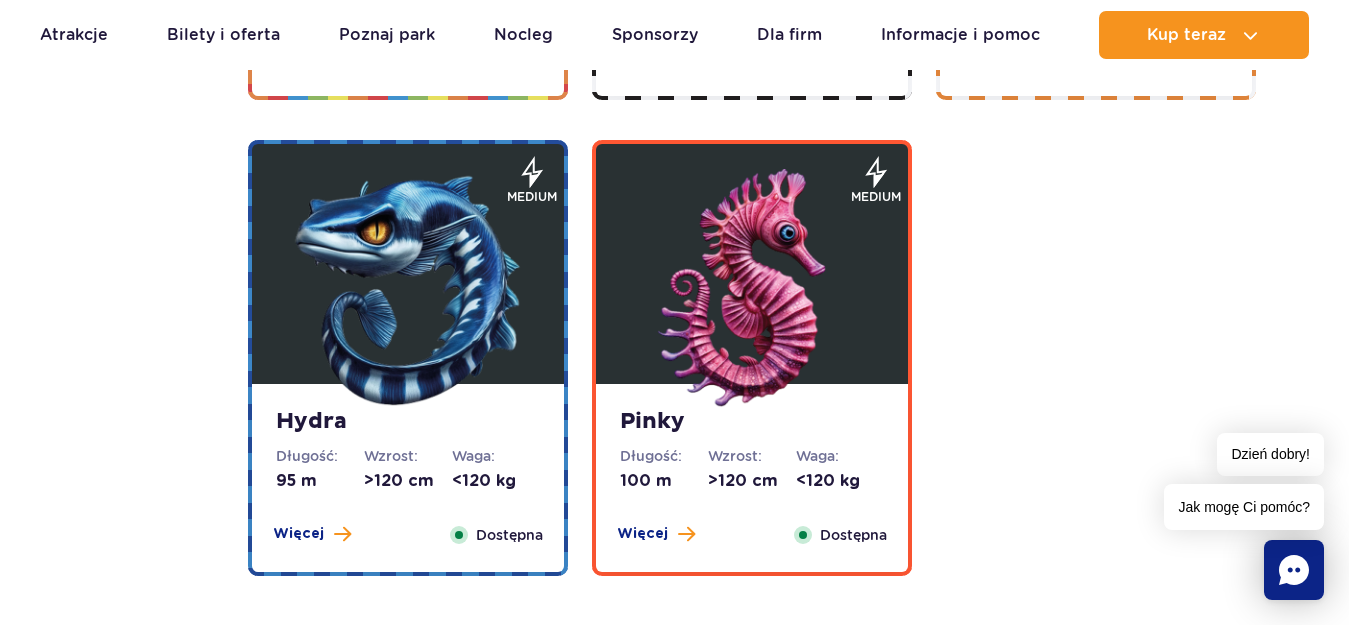 click at bounding box center (752, 289) 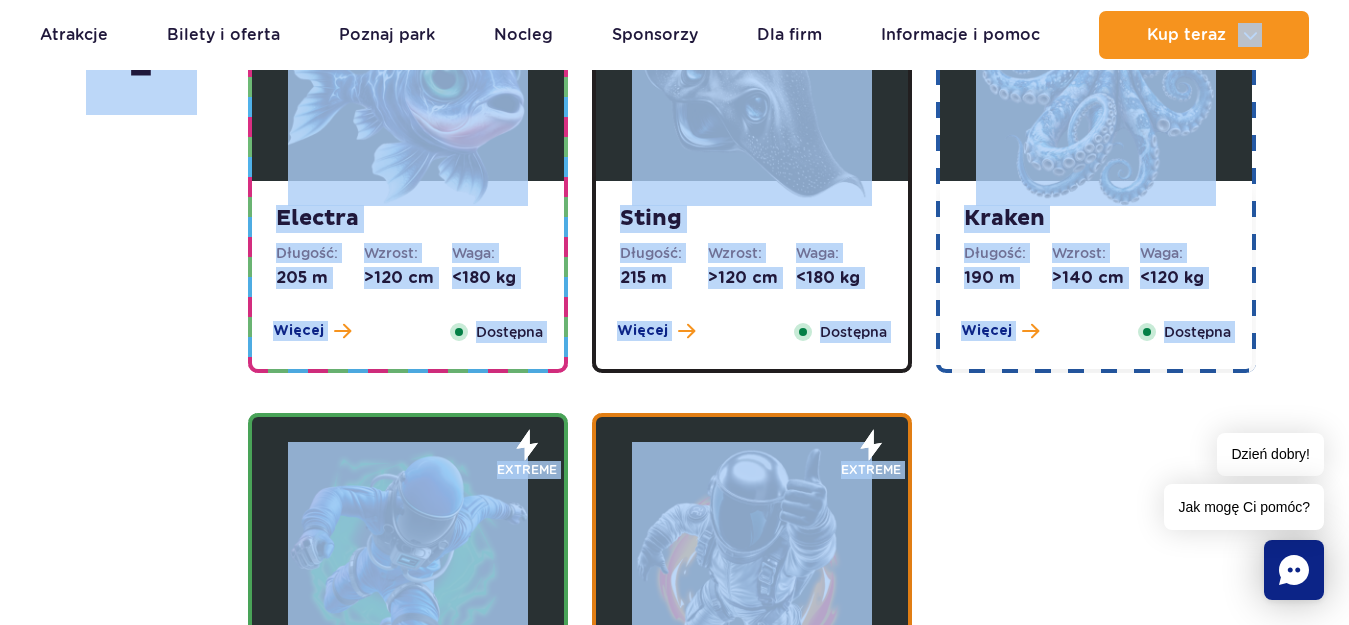 scroll, scrollTop: 559, scrollLeft: 0, axis: vertical 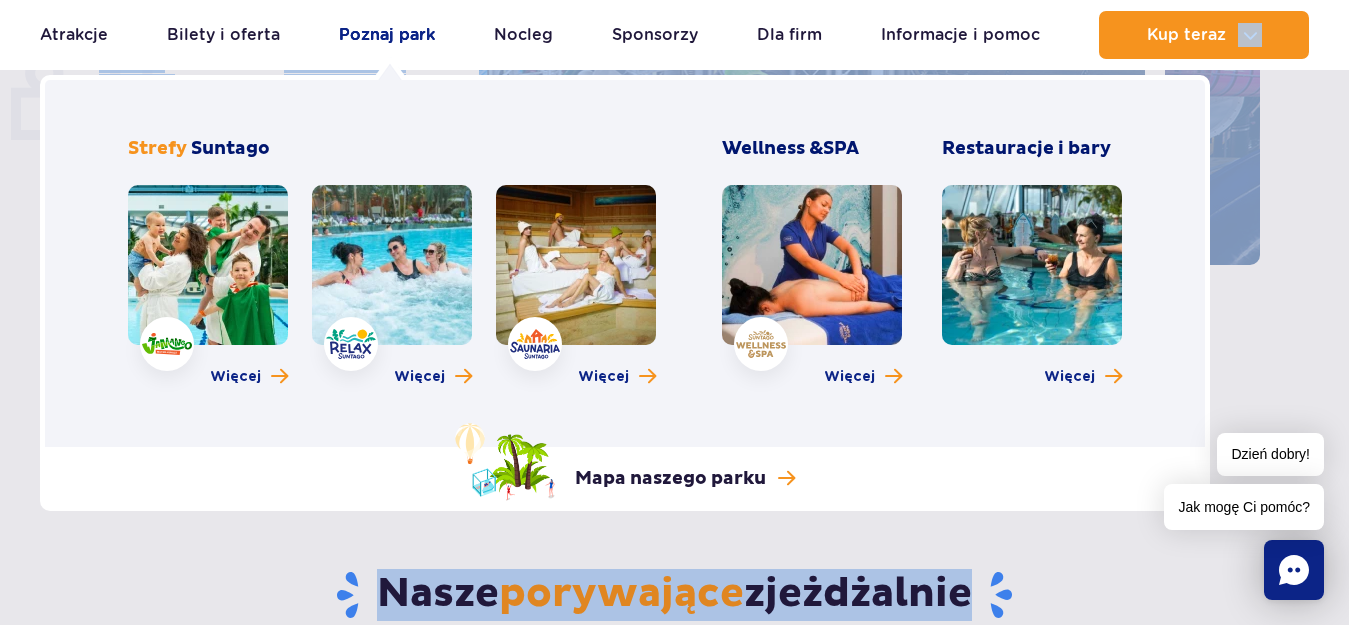 click on "Poznaj park" at bounding box center [387, 35] 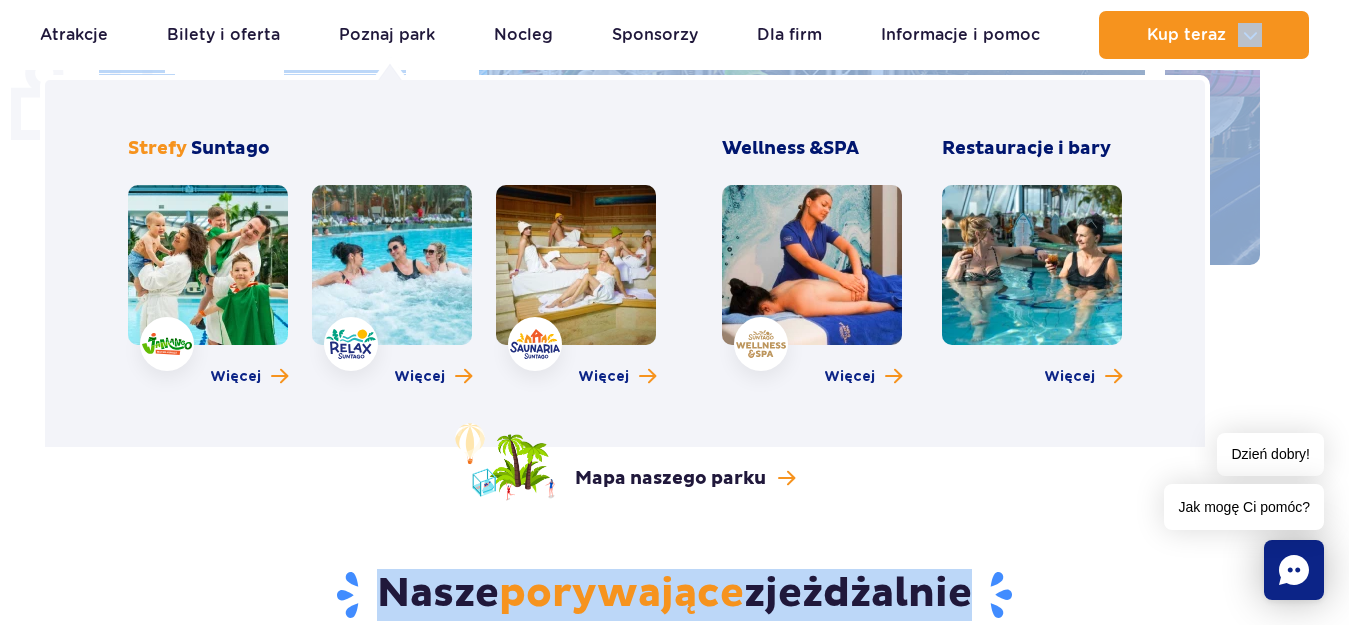 click at bounding box center (208, 265) 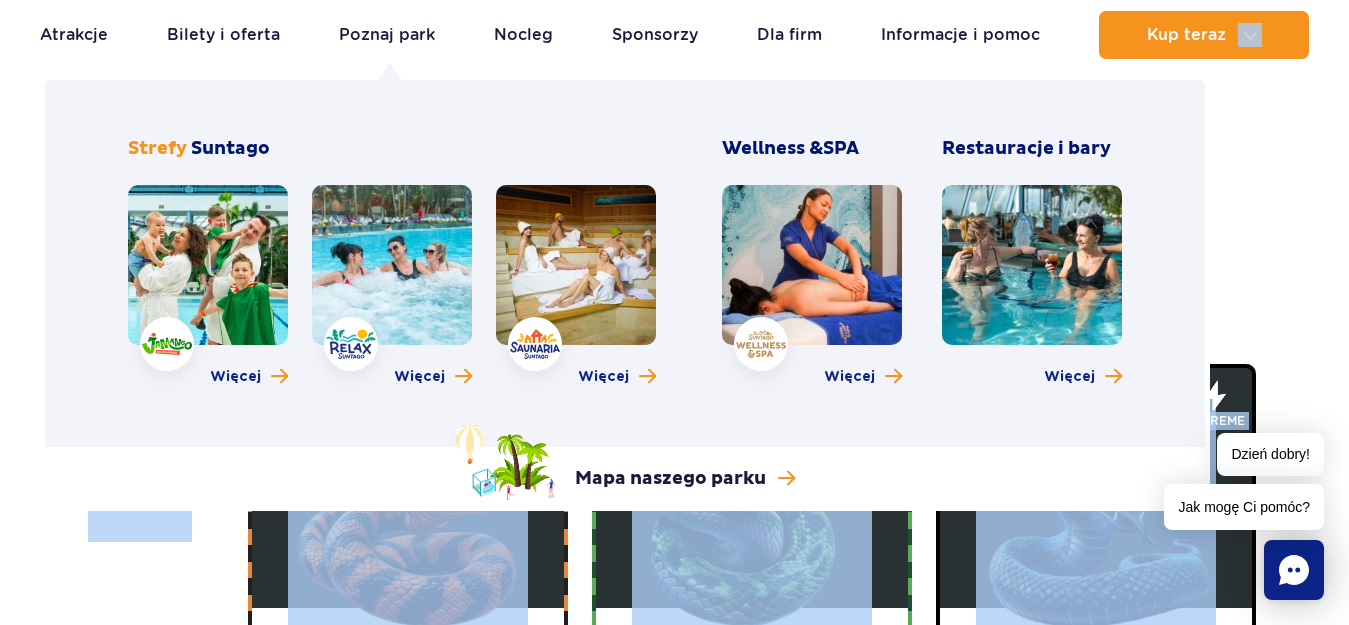 scroll, scrollTop: 959, scrollLeft: 0, axis: vertical 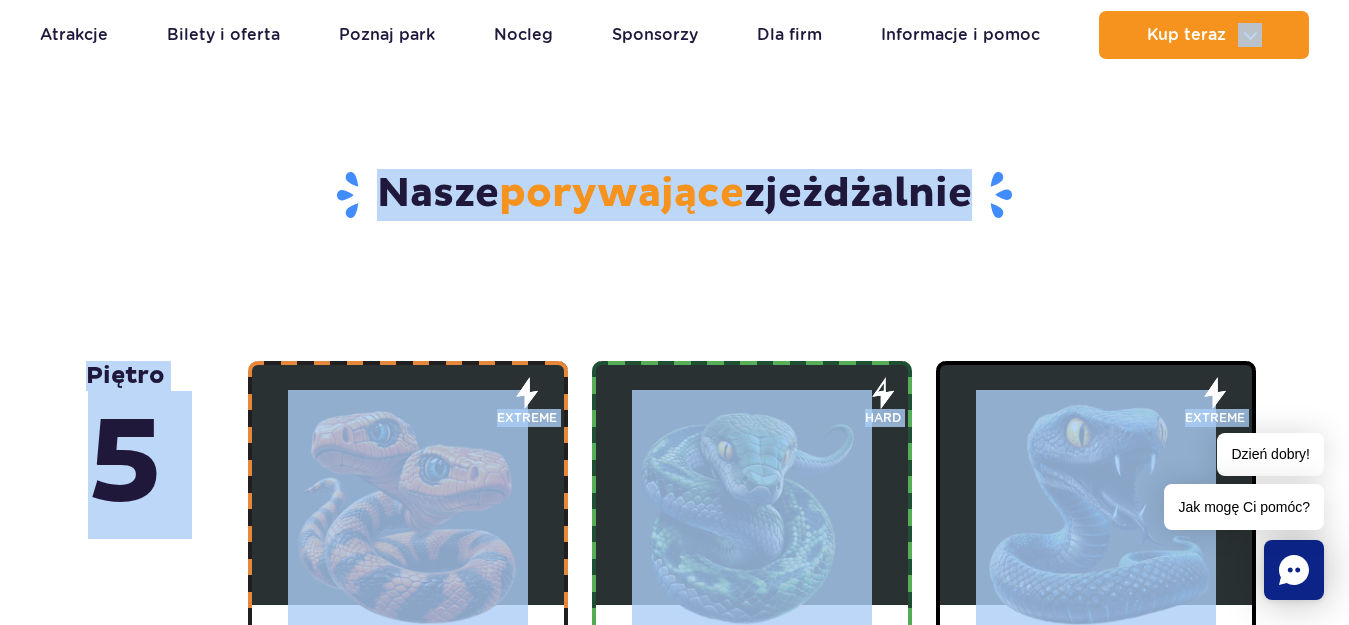 click on "Nasze  porywające  zjeżdżalnie" at bounding box center [674, 165] 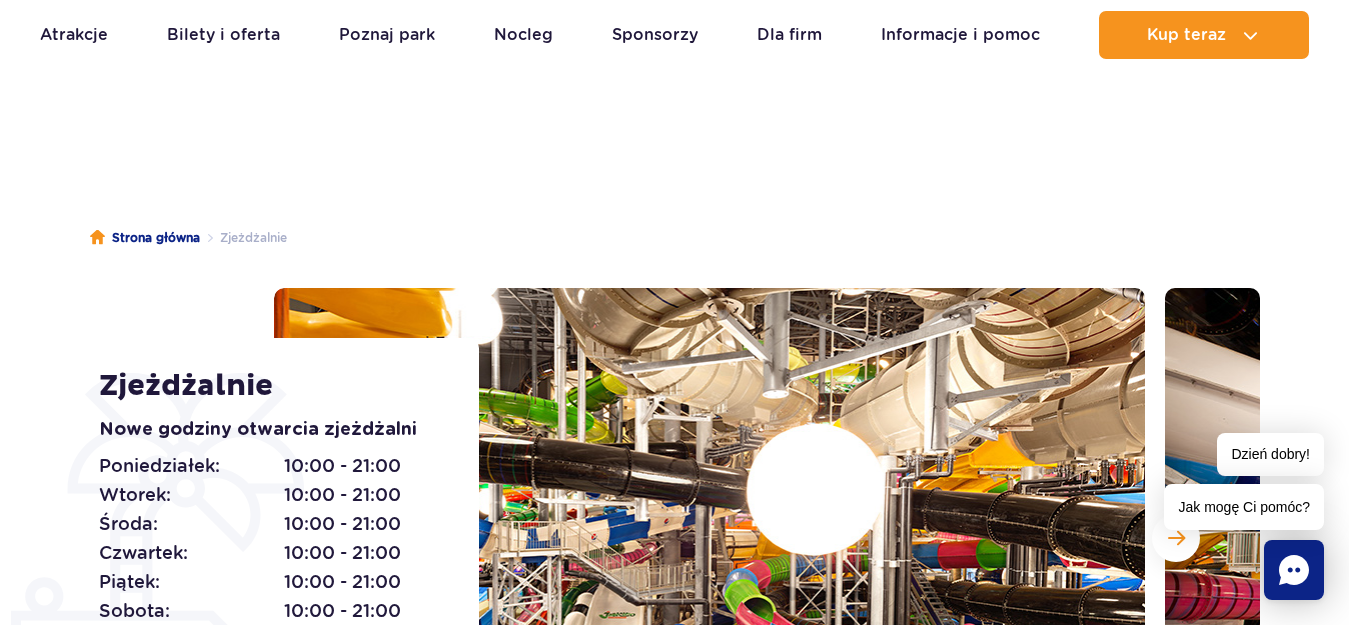 scroll, scrollTop: 0, scrollLeft: 0, axis: both 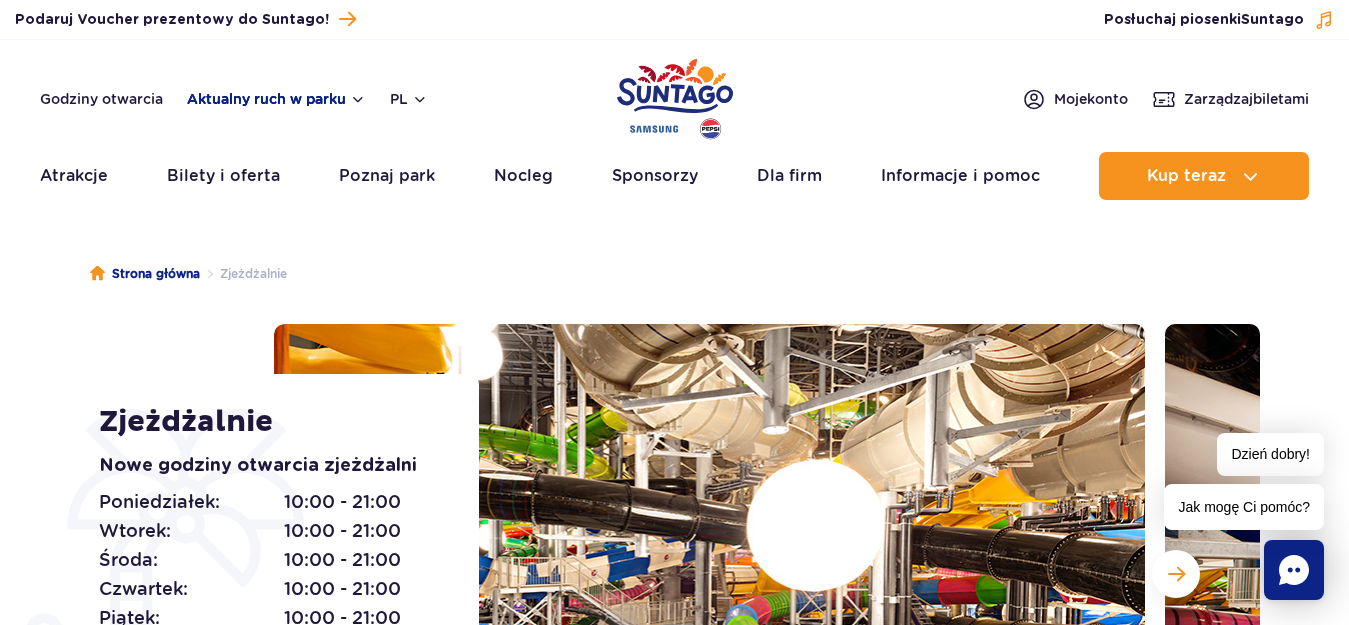 click on "Aktualny ruch w parku" at bounding box center [276, 99] 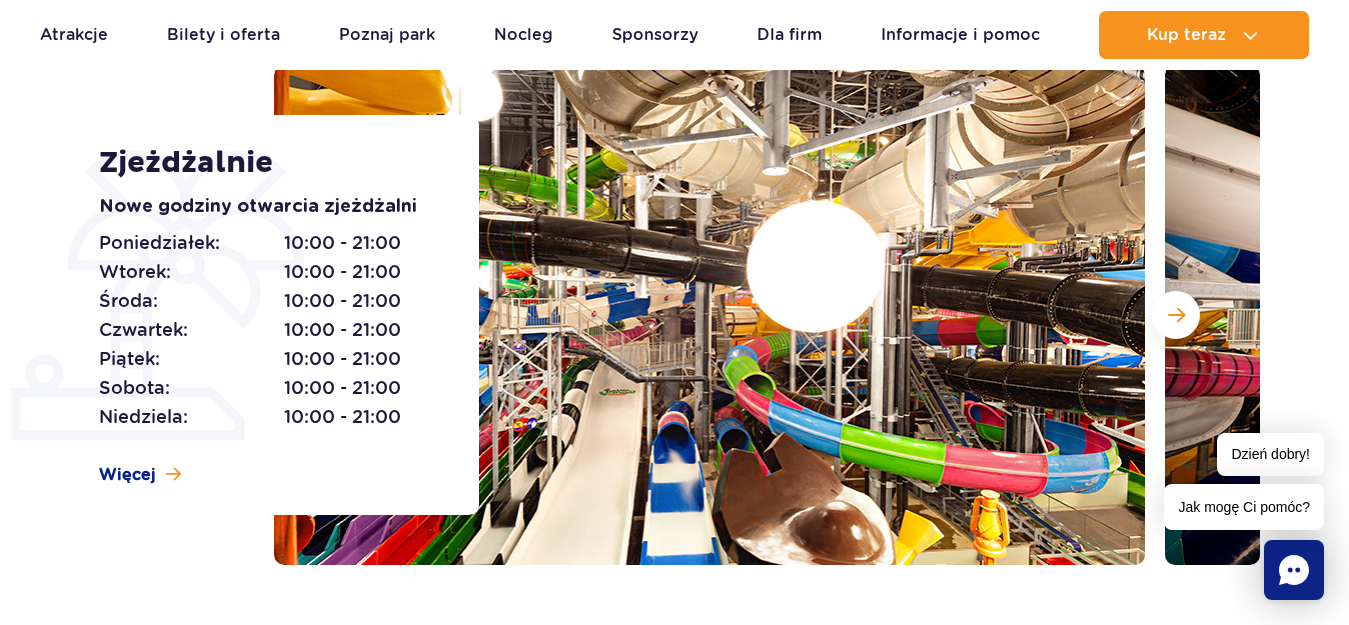 scroll, scrollTop: 67, scrollLeft: 0, axis: vertical 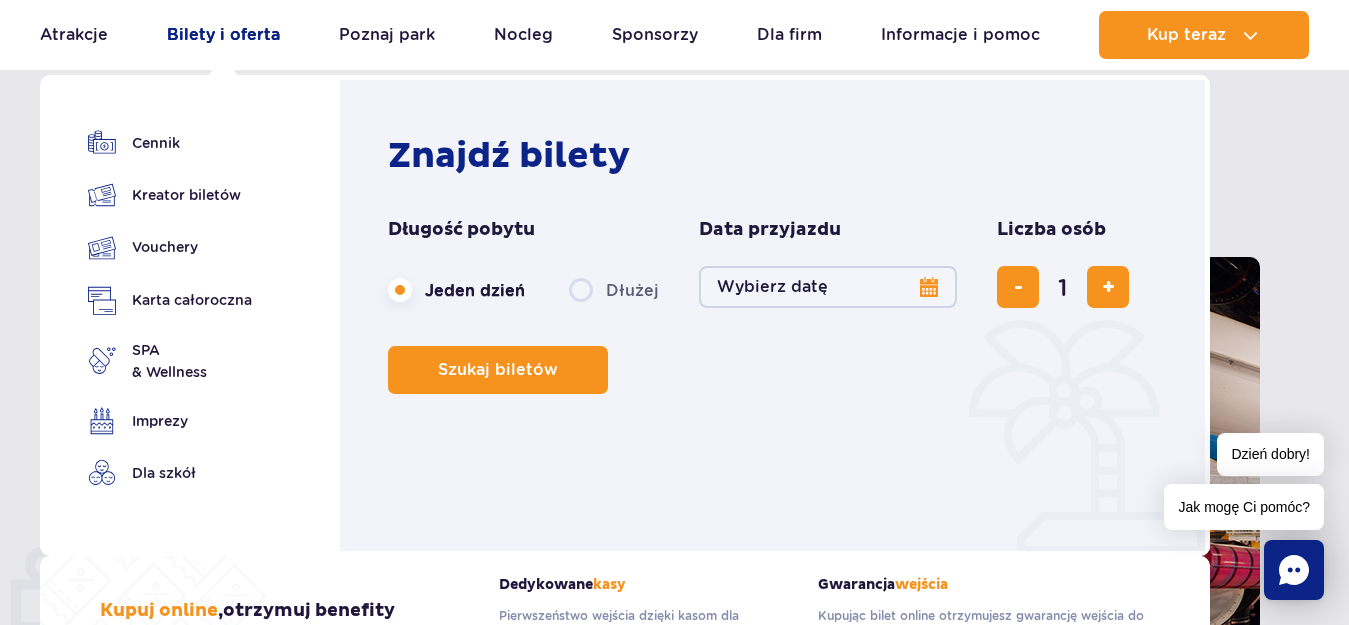 click on "Bilety i oferta" at bounding box center (223, 35) 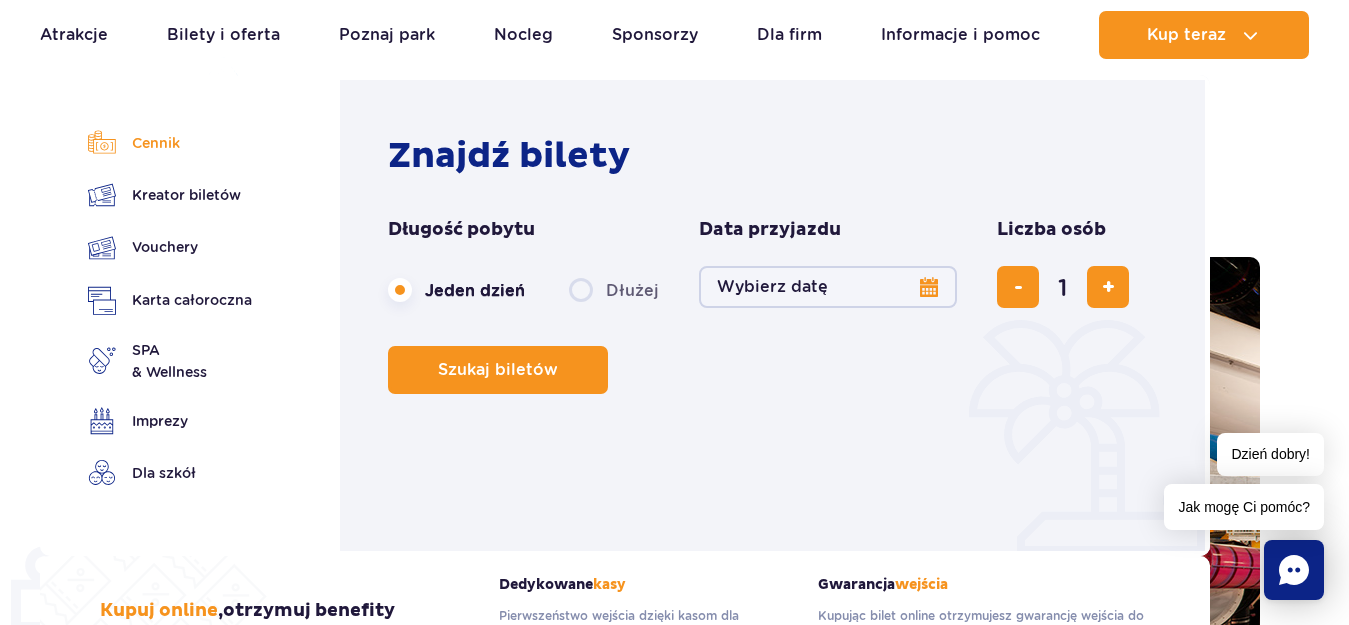 click on "Cennik" at bounding box center (170, 143) 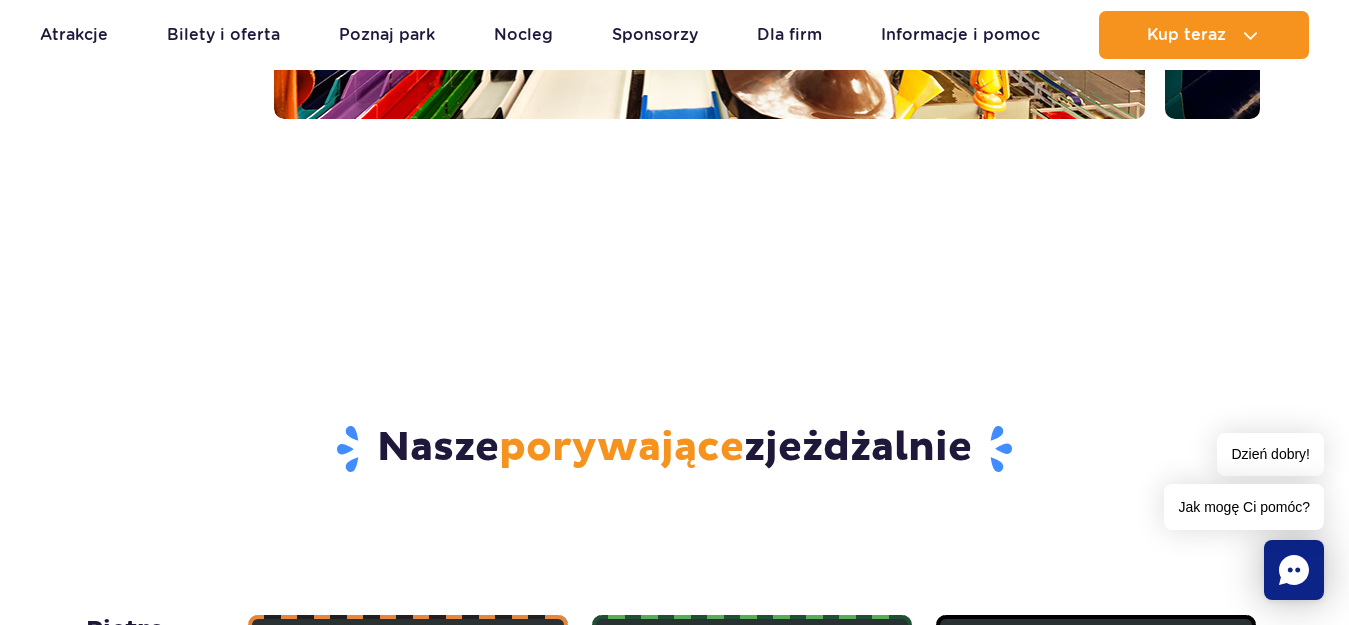 scroll, scrollTop: 761, scrollLeft: 0, axis: vertical 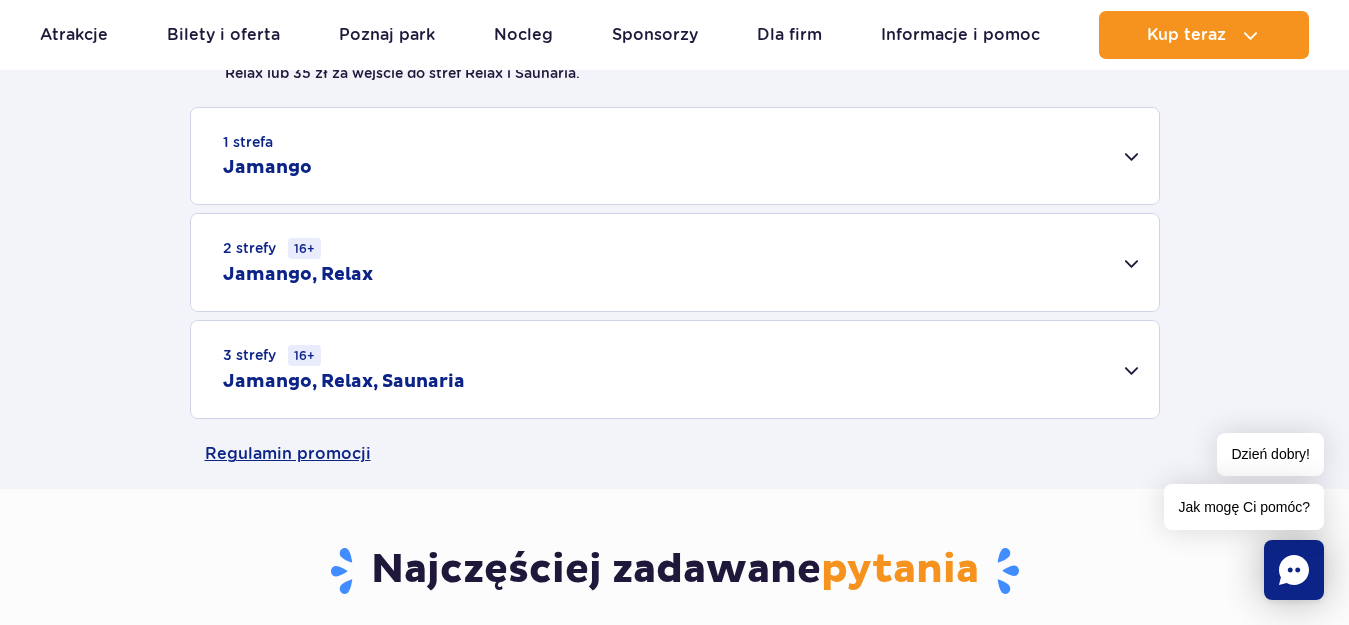 click on "1 strefa
Jamango" at bounding box center (675, 156) 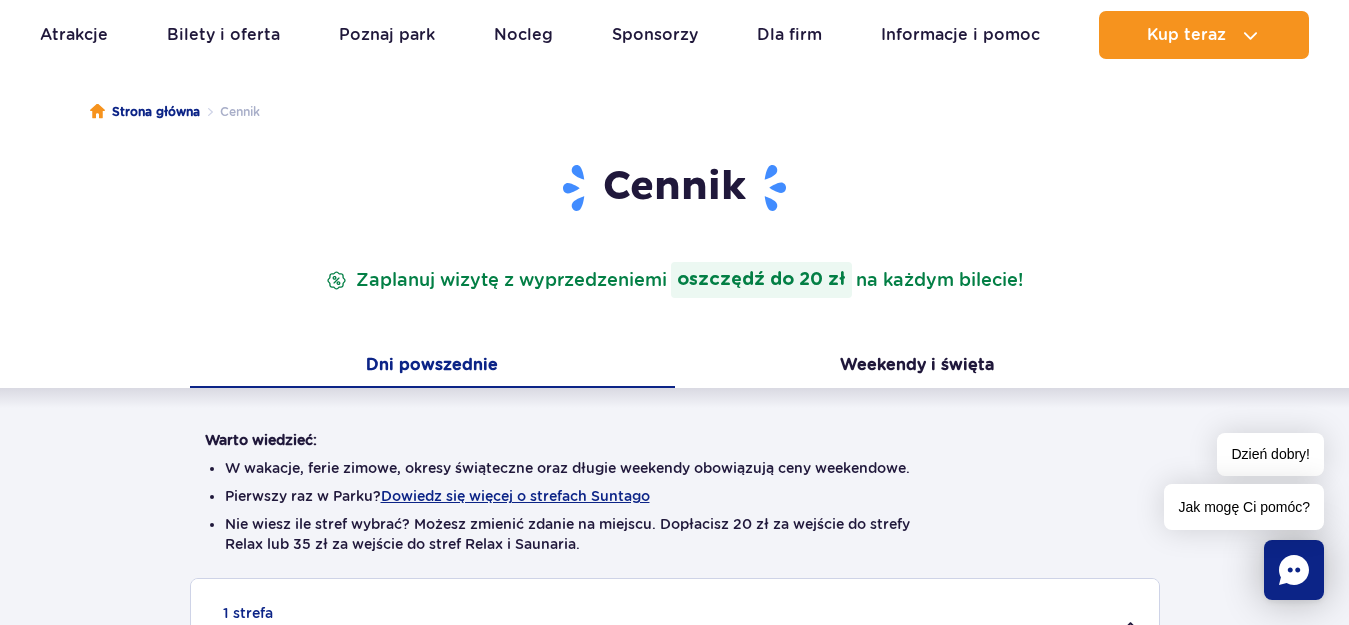 scroll, scrollTop: 133, scrollLeft: 0, axis: vertical 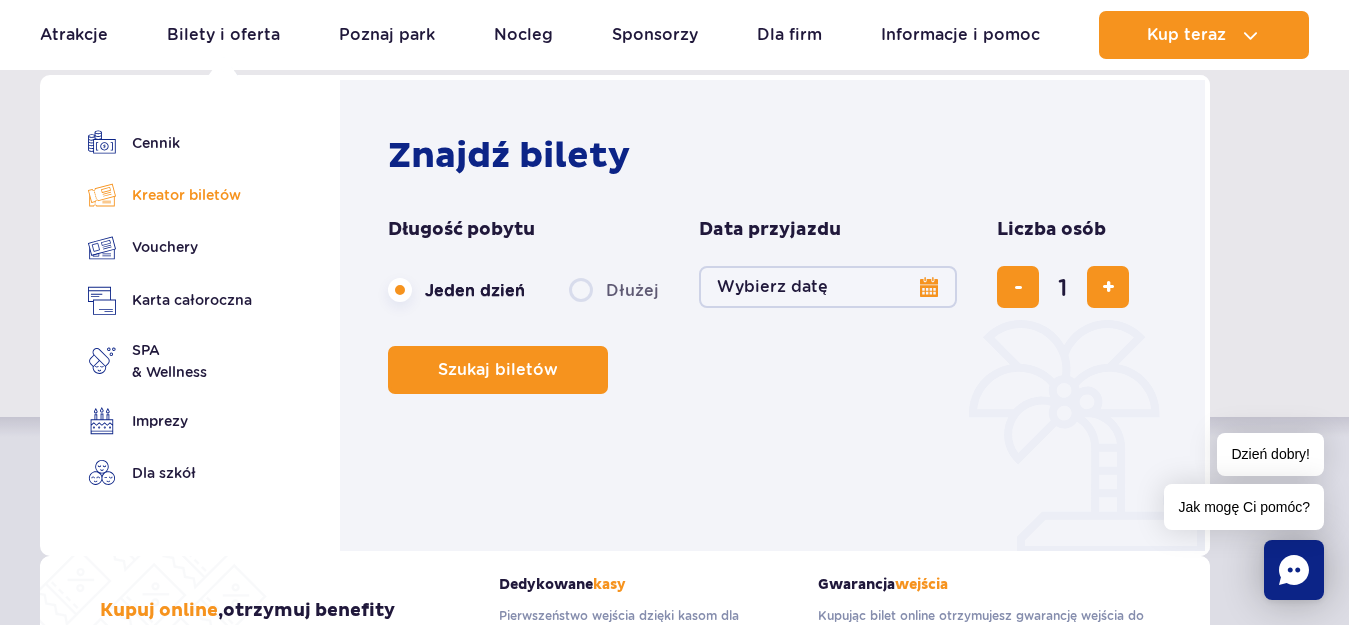 click on "Kreator biletów" at bounding box center (170, 195) 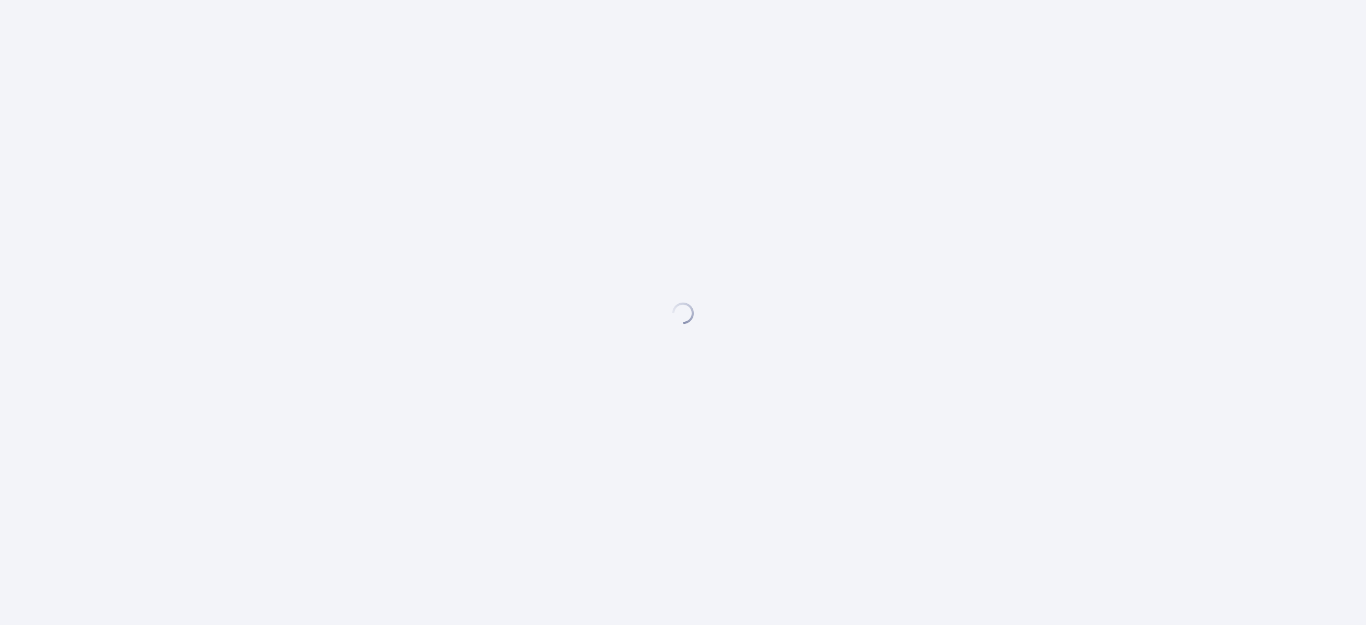 scroll, scrollTop: 0, scrollLeft: 0, axis: both 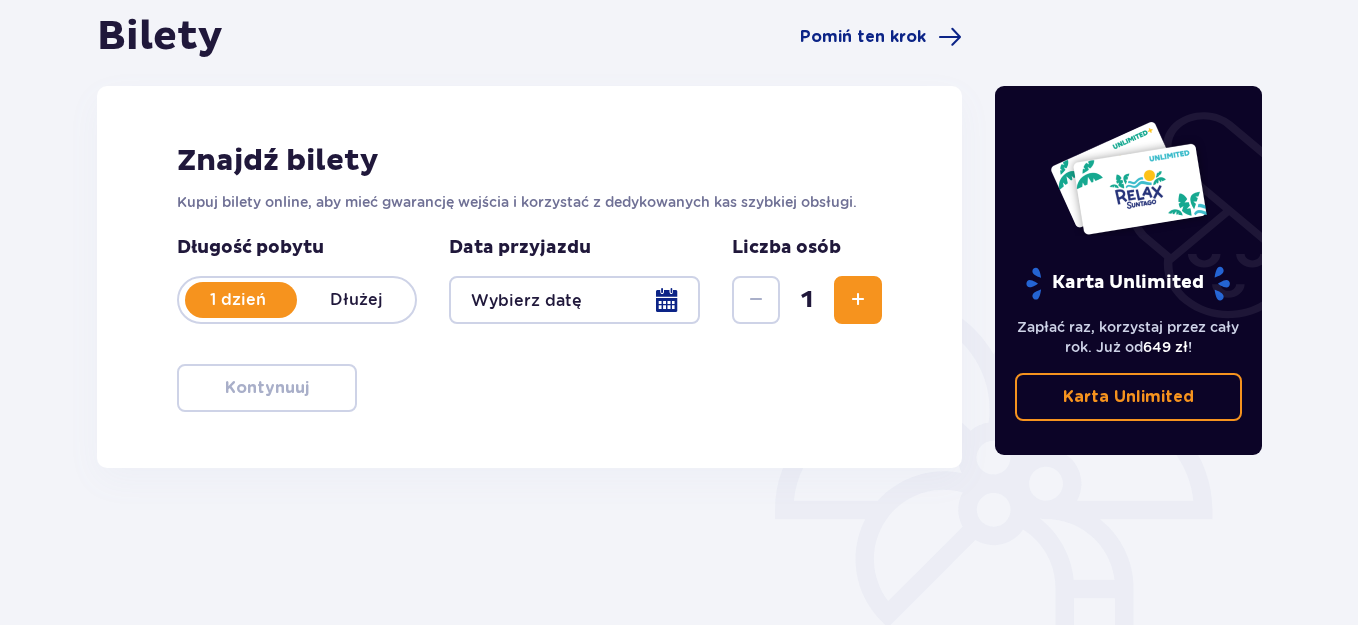 click at bounding box center [574, 300] 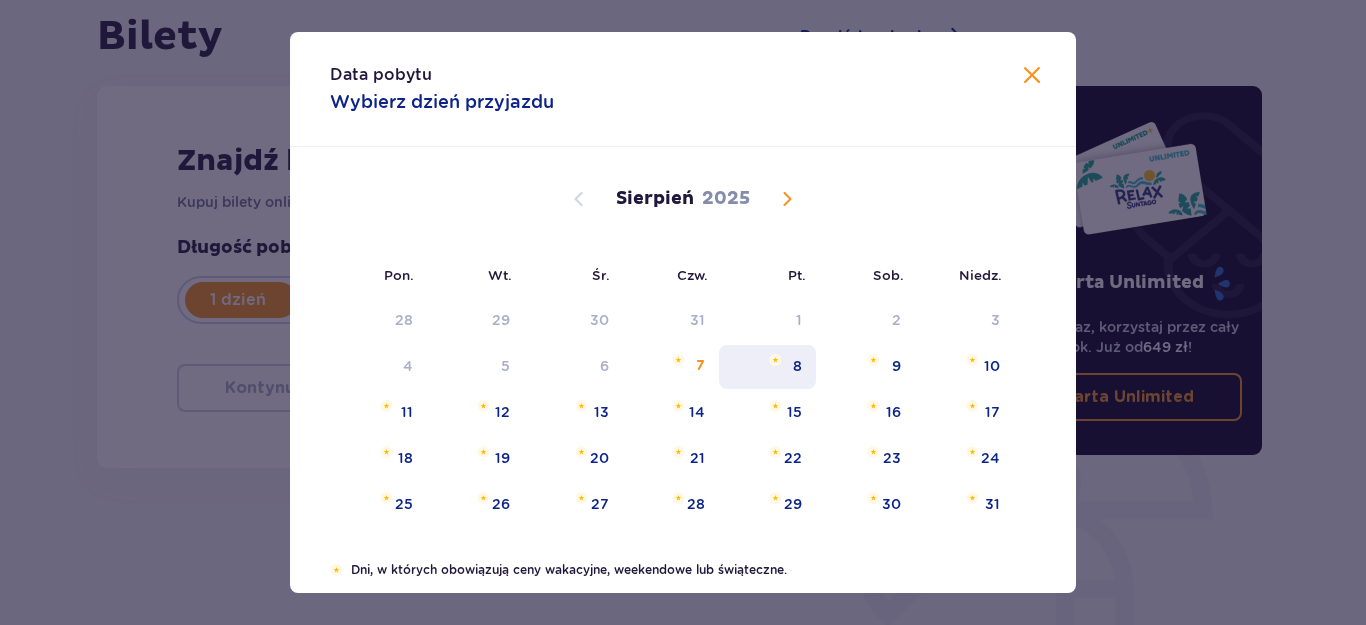click on "8" at bounding box center (767, 367) 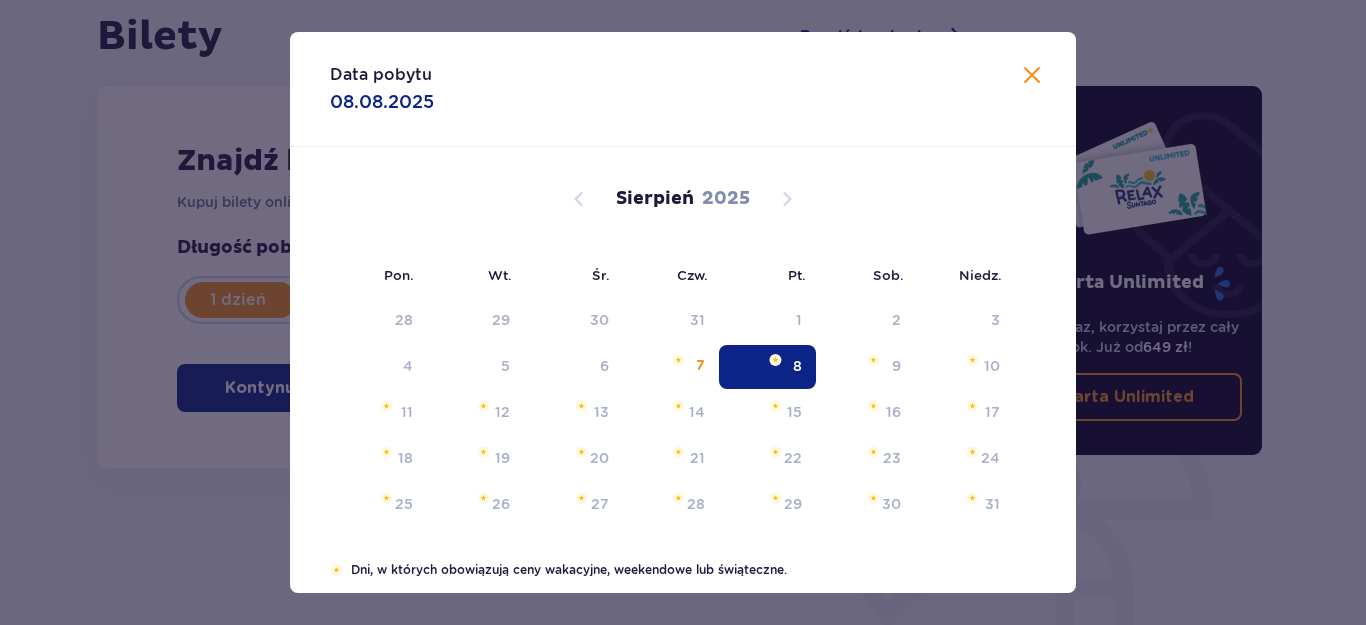 type on "08.08.25" 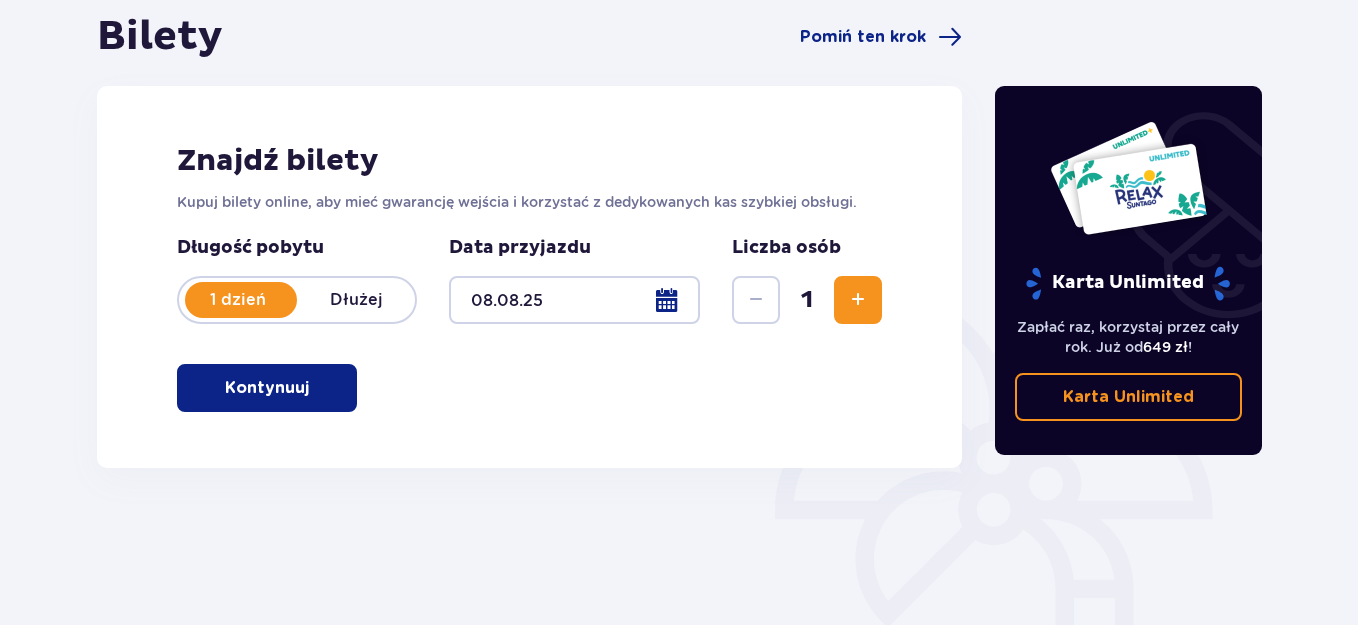 click at bounding box center (858, 300) 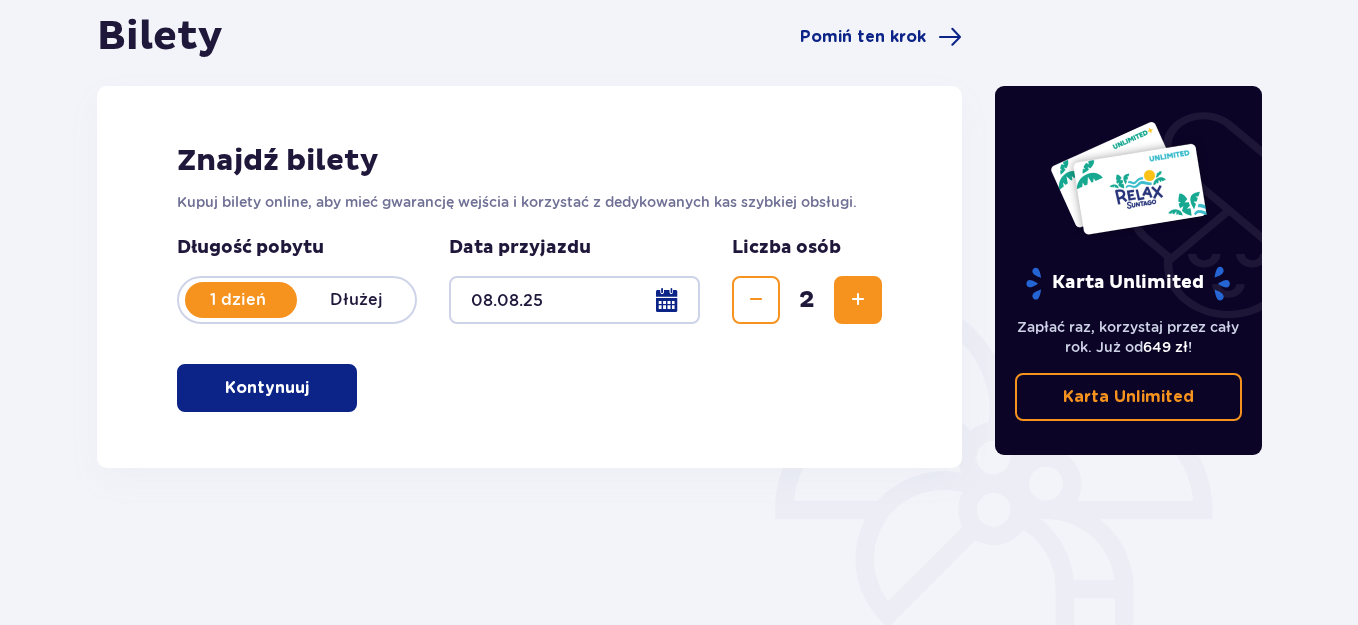 click at bounding box center [858, 300] 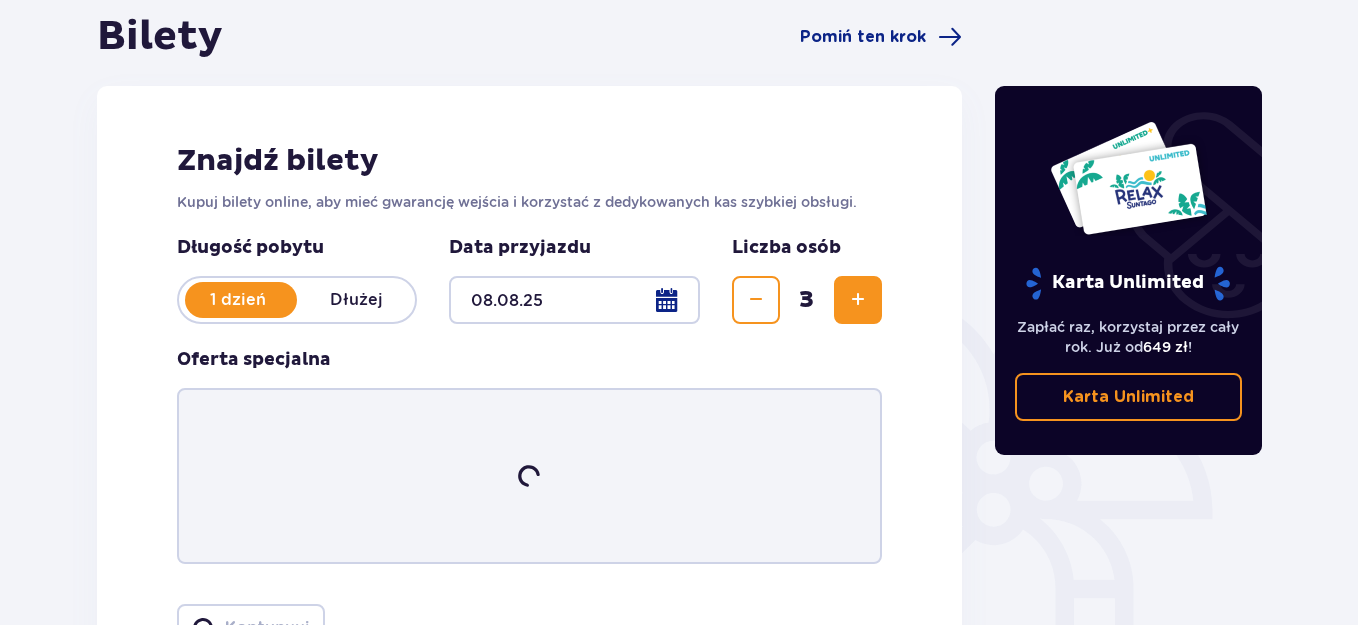 click at bounding box center [858, 300] 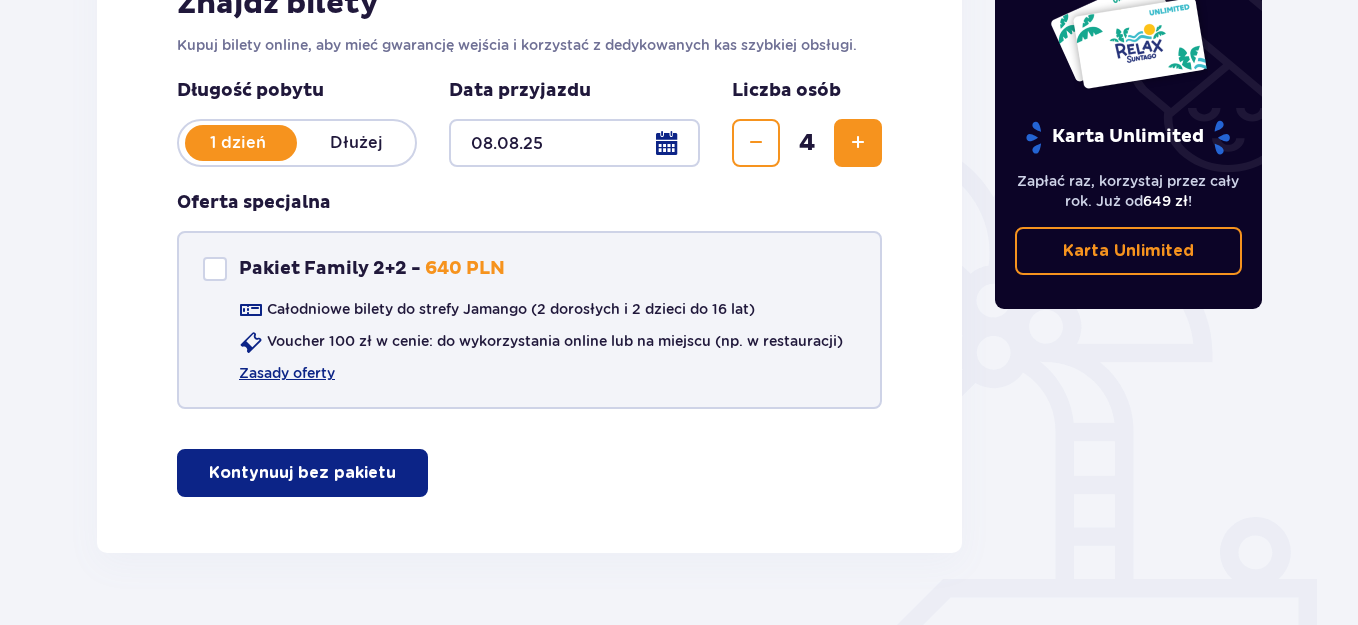 scroll, scrollTop: 367, scrollLeft: 0, axis: vertical 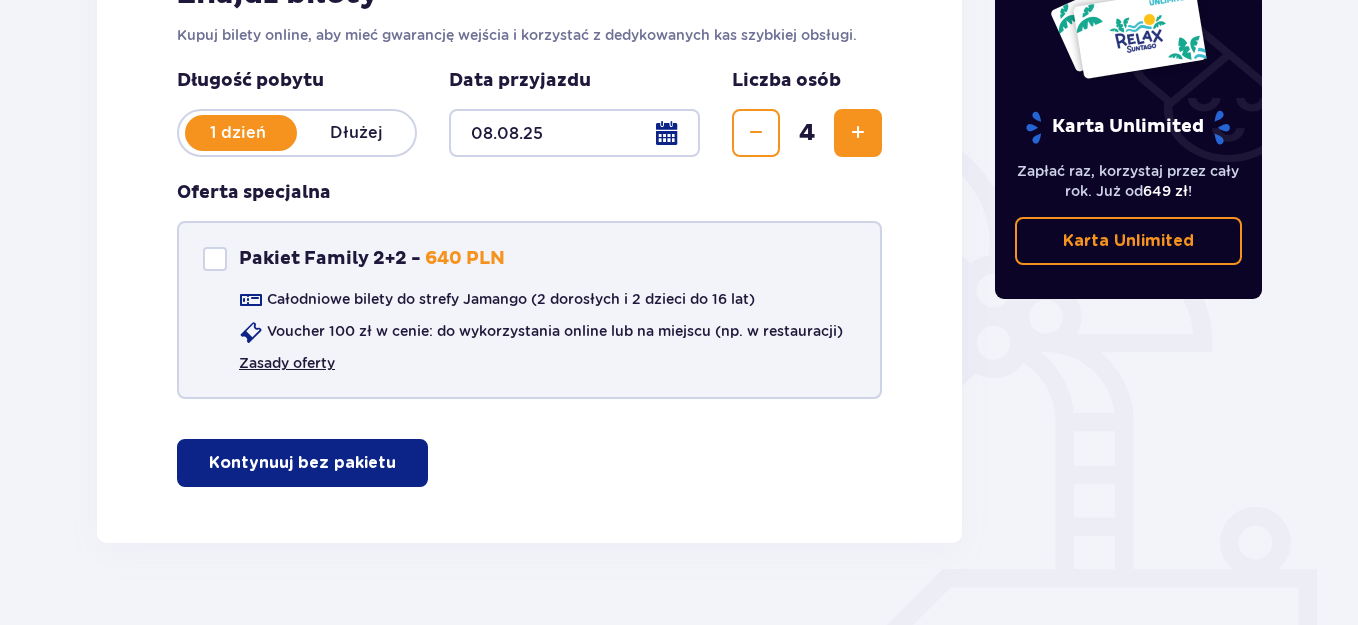 click on "Zasady oferty" at bounding box center [287, 363] 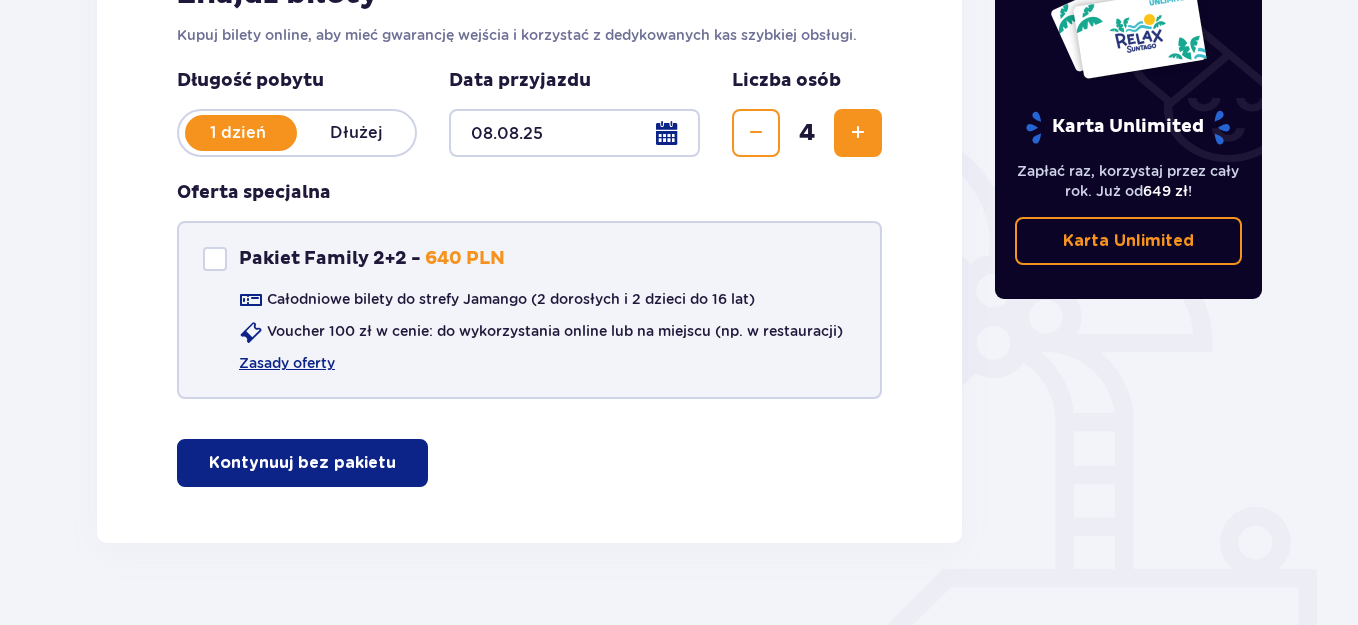 click at bounding box center [215, 259] 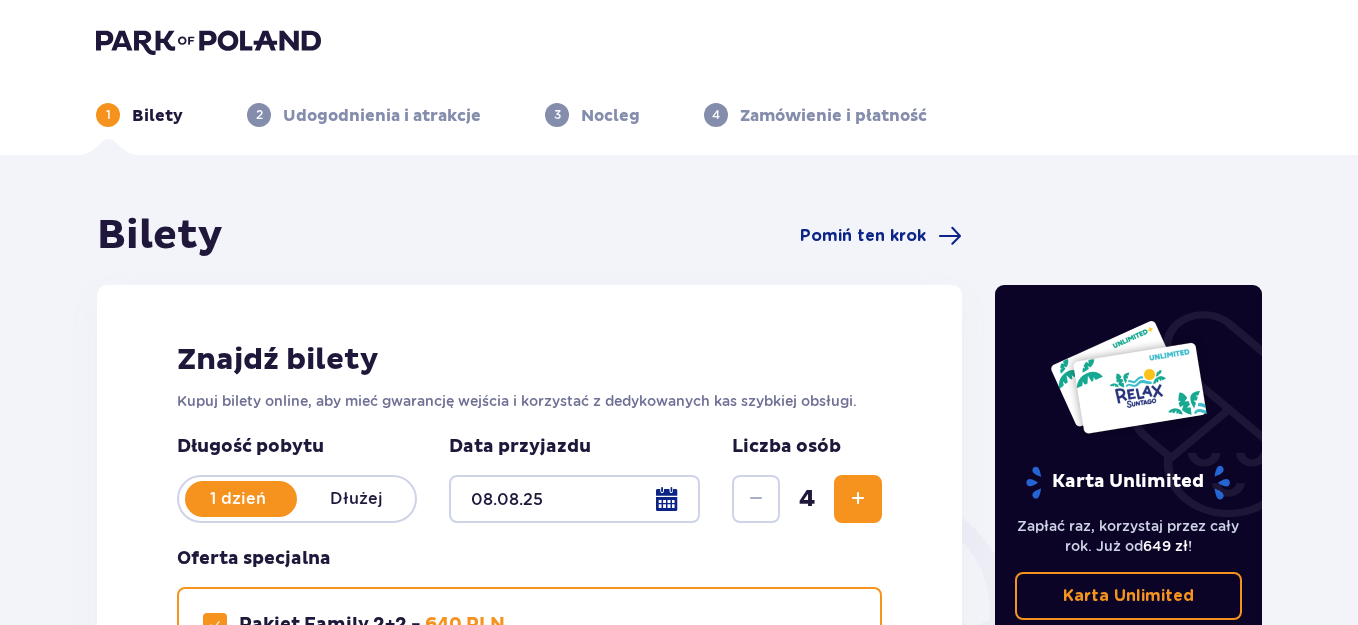 scroll, scrollTop: 0, scrollLeft: 0, axis: both 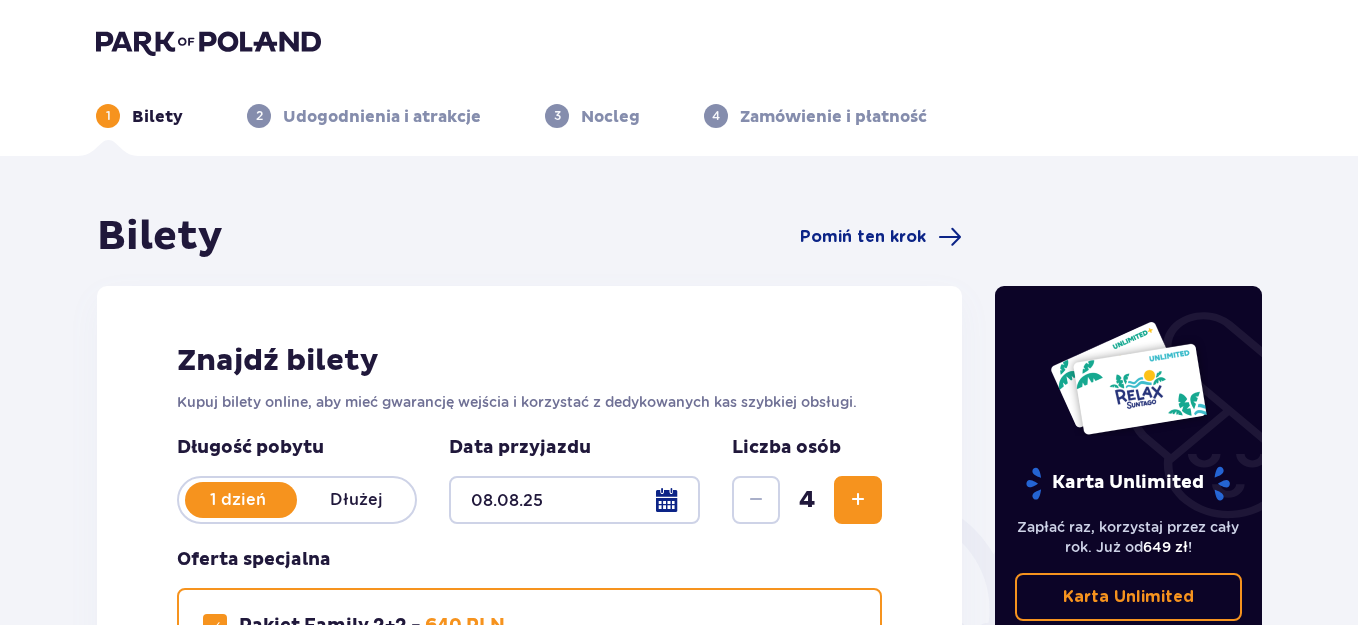 click at bounding box center (208, 42) 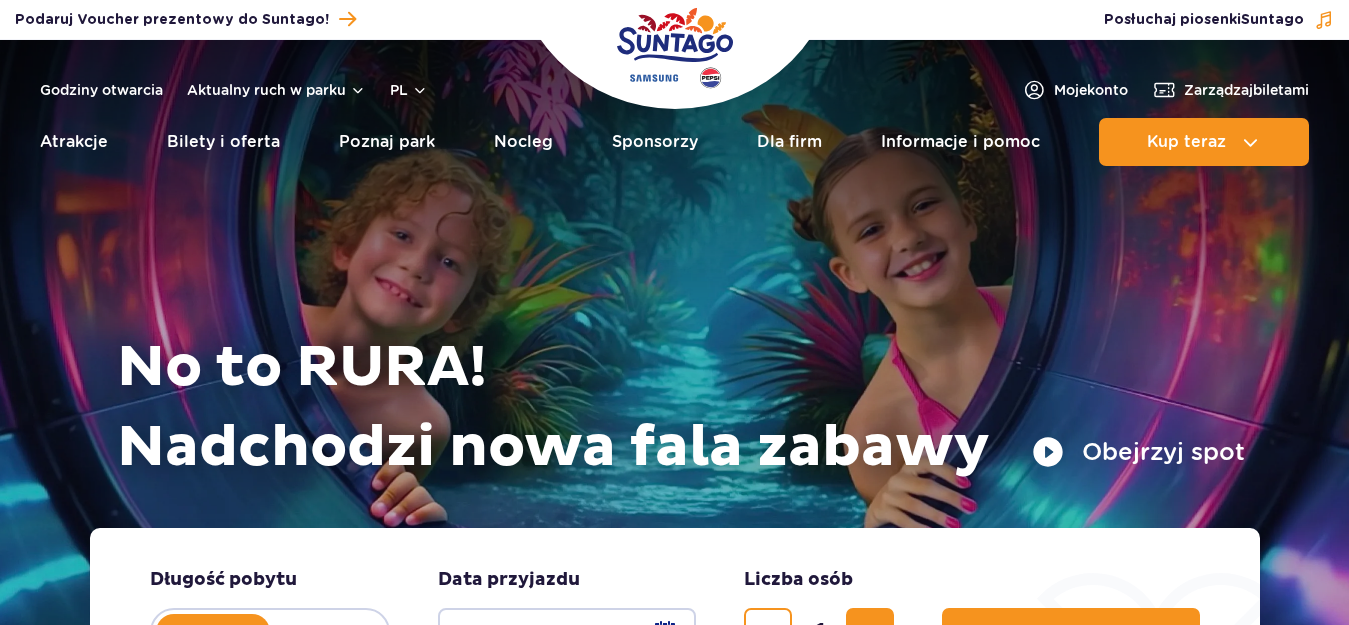 scroll, scrollTop: 0, scrollLeft: 0, axis: both 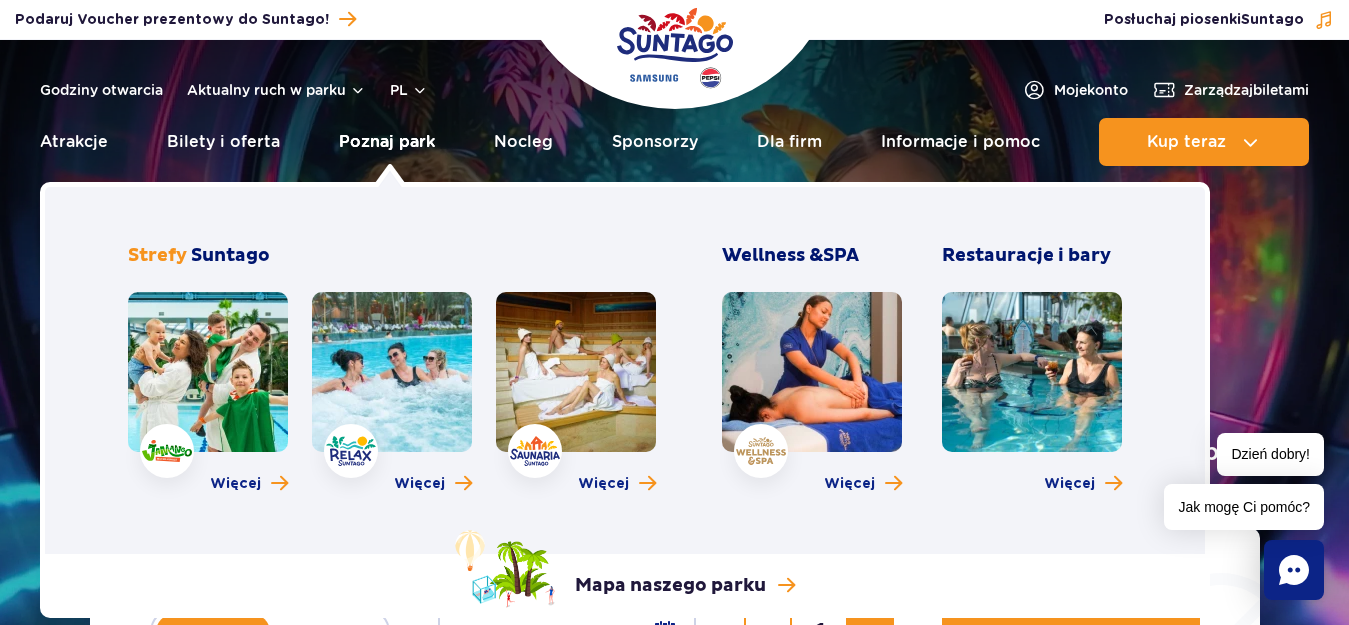 click on "Poznaj park" at bounding box center (387, 142) 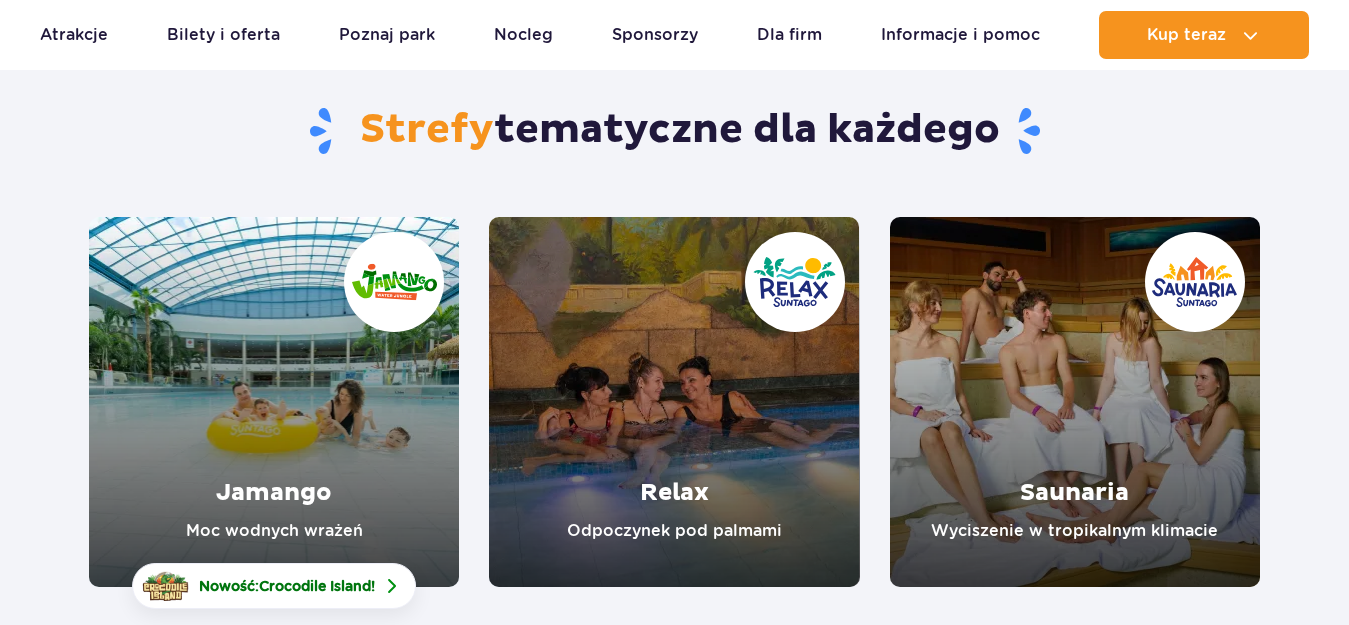 scroll, scrollTop: 167, scrollLeft: 0, axis: vertical 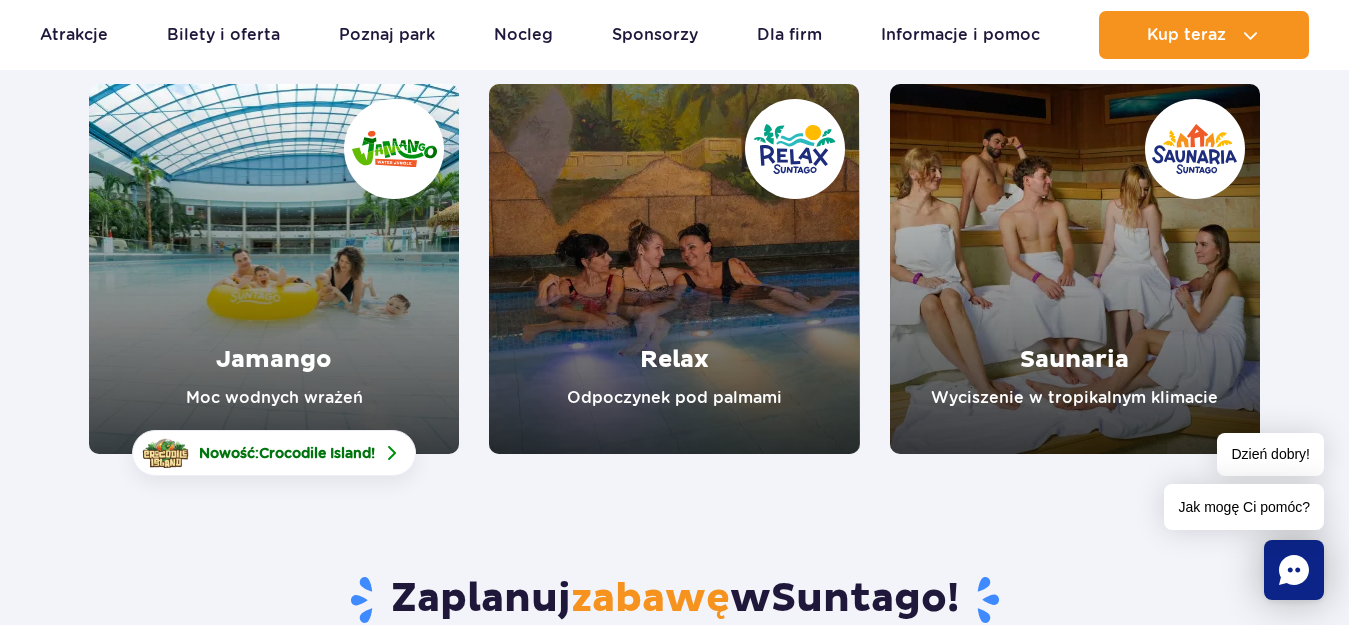 click at bounding box center [274, 269] 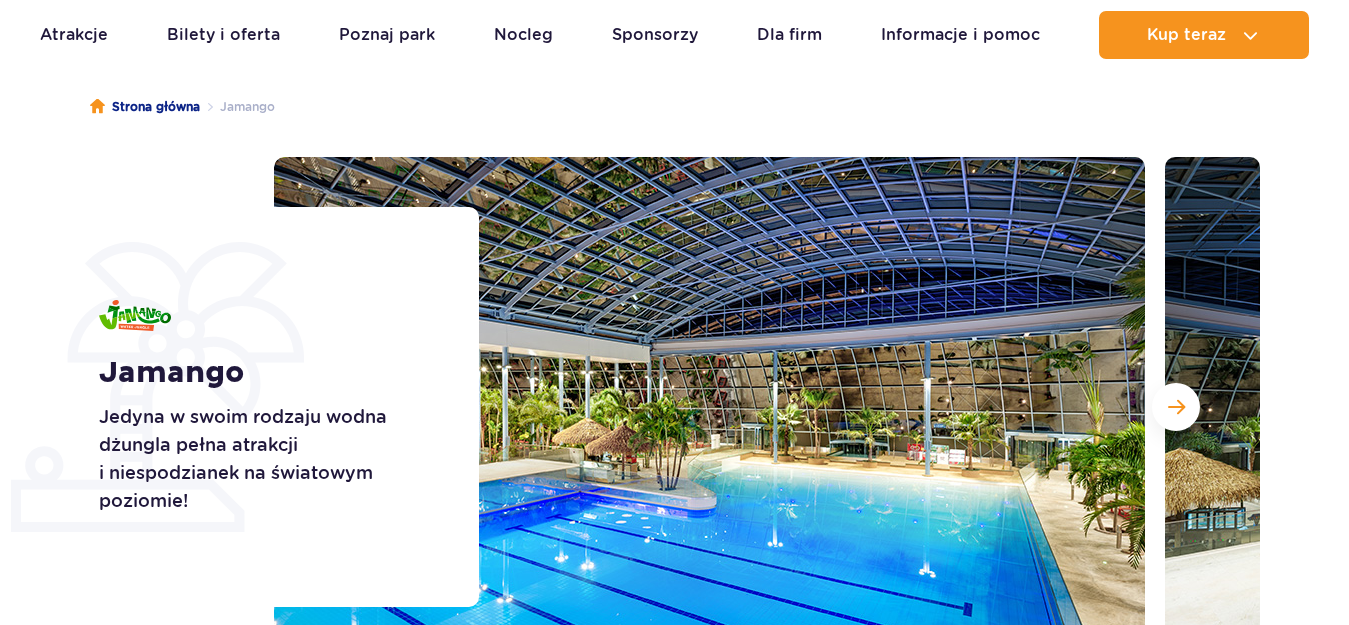 scroll, scrollTop: 167, scrollLeft: 0, axis: vertical 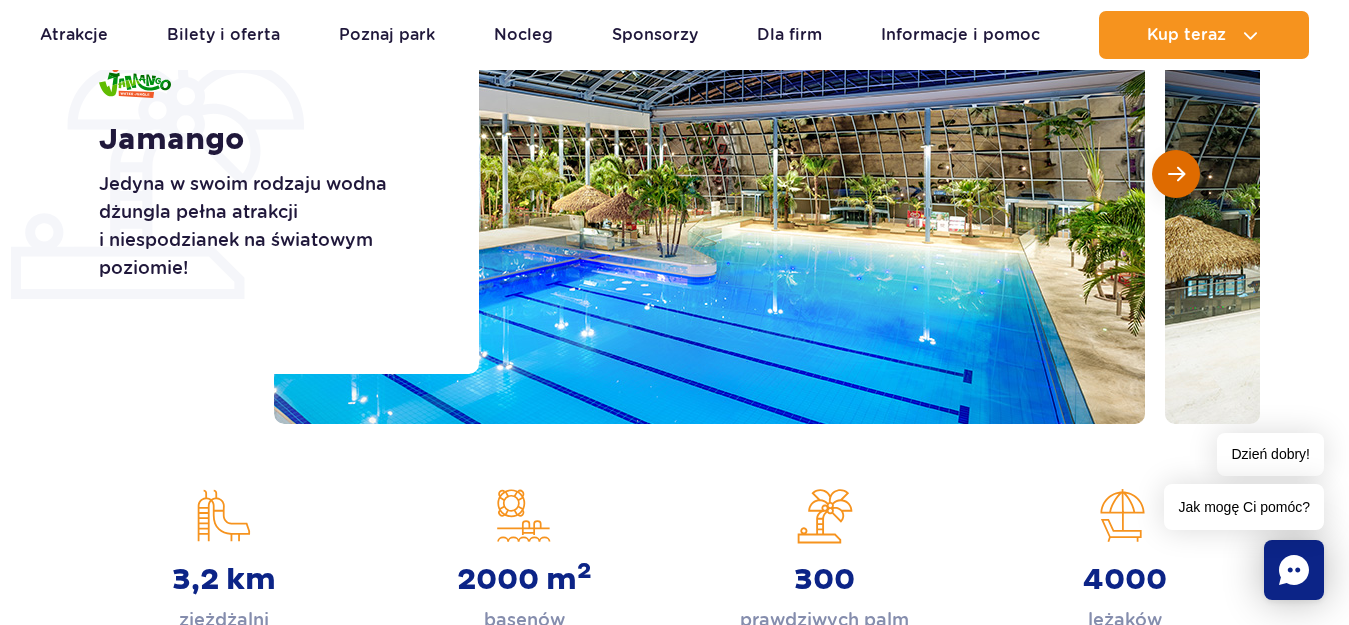 click at bounding box center [1176, 174] 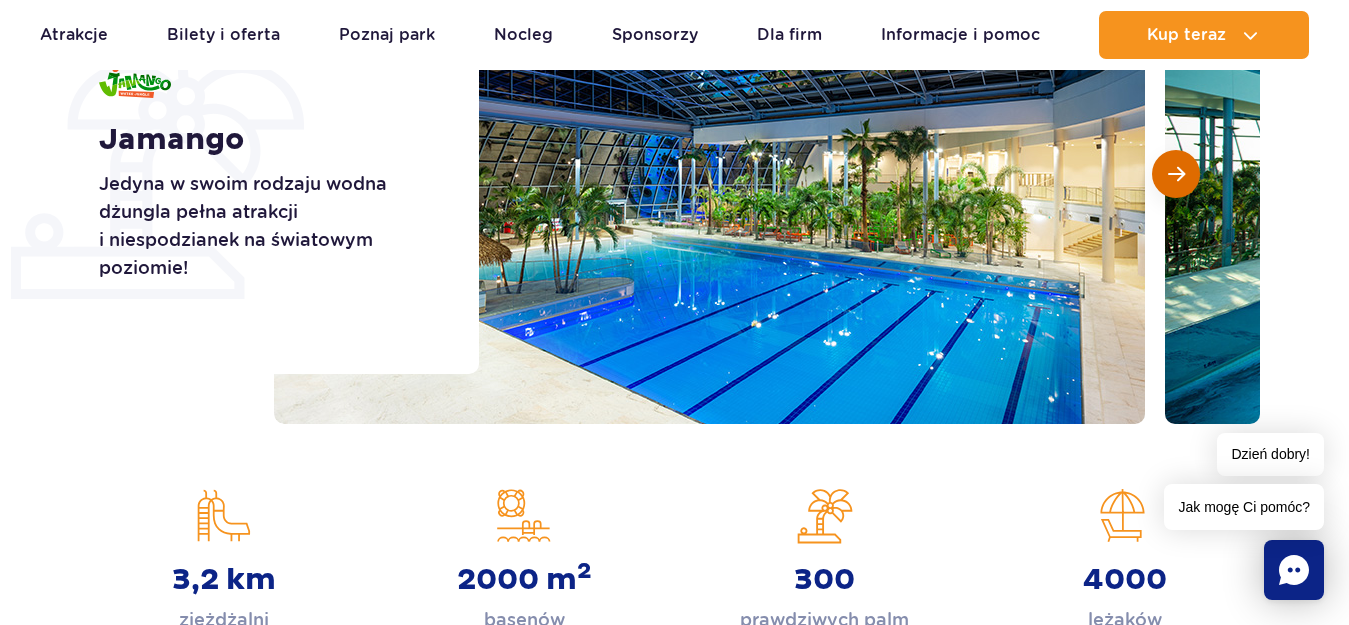 click at bounding box center [1176, 174] 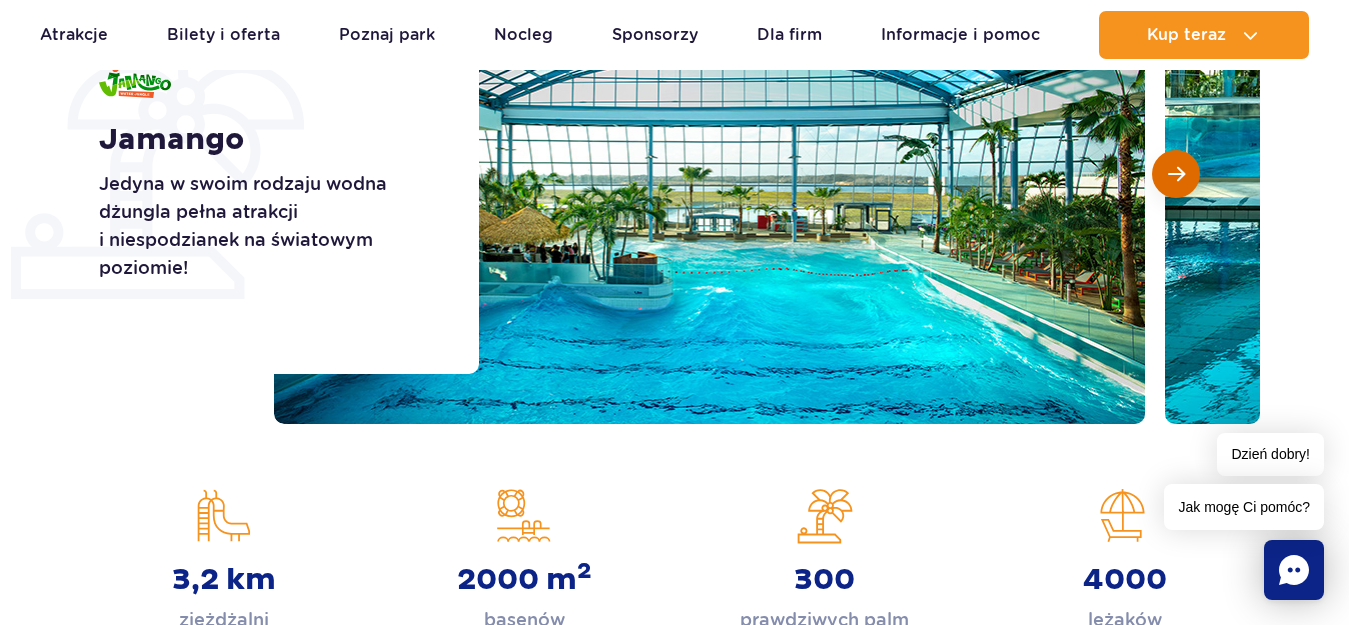 click at bounding box center (1176, 174) 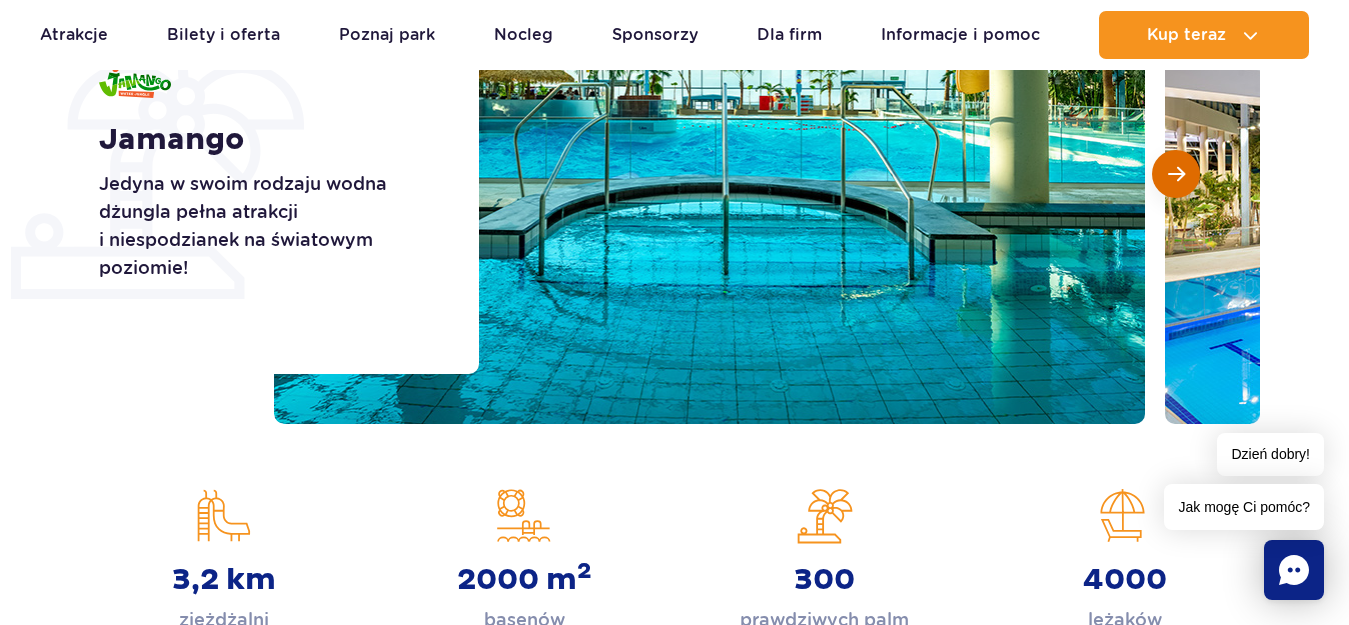 click at bounding box center (1176, 174) 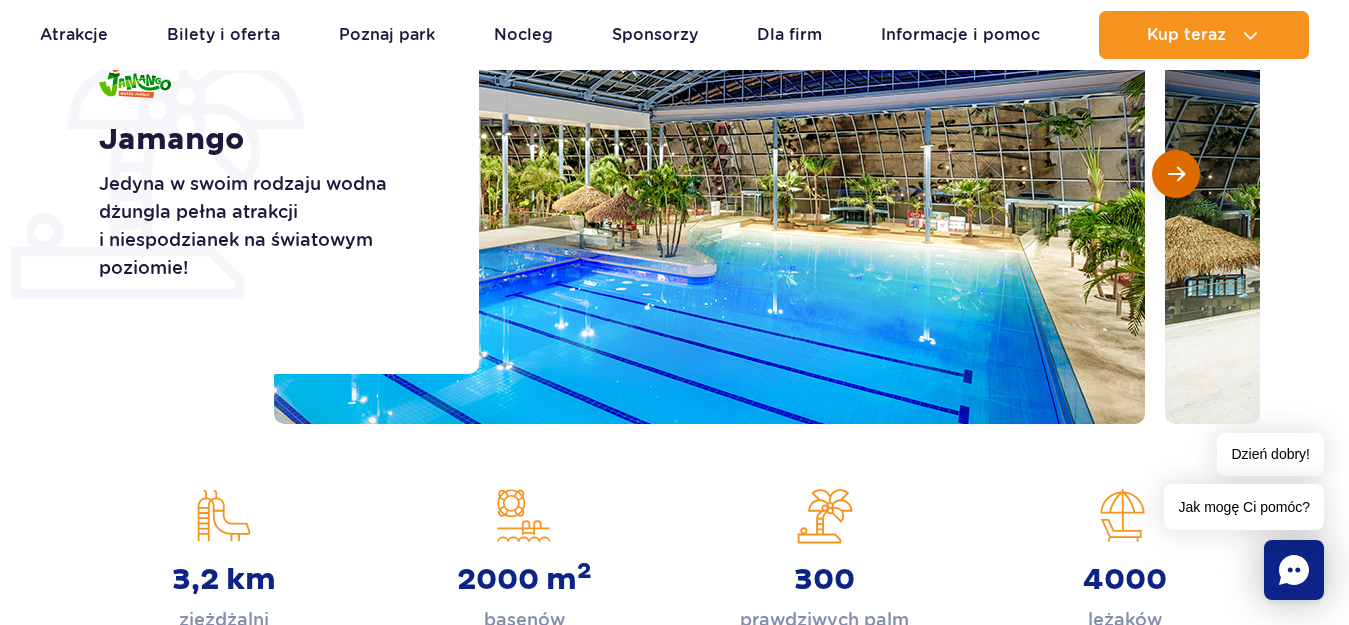 click at bounding box center [1176, 174] 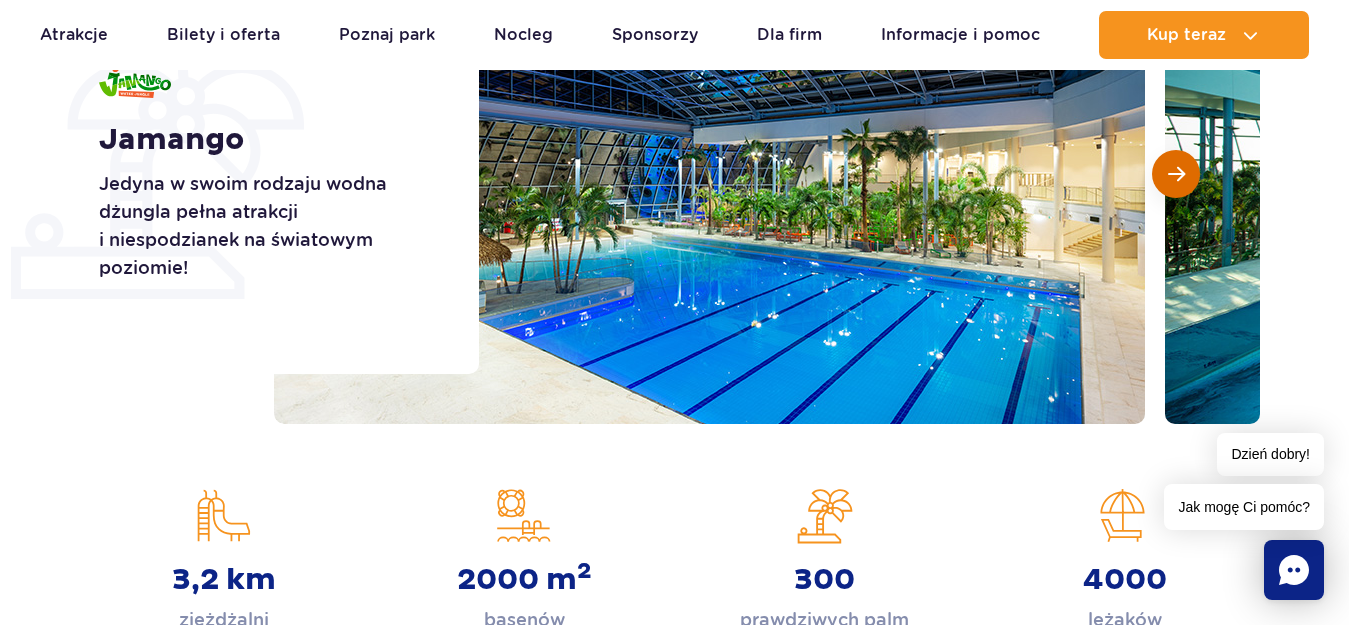 click at bounding box center (1176, 174) 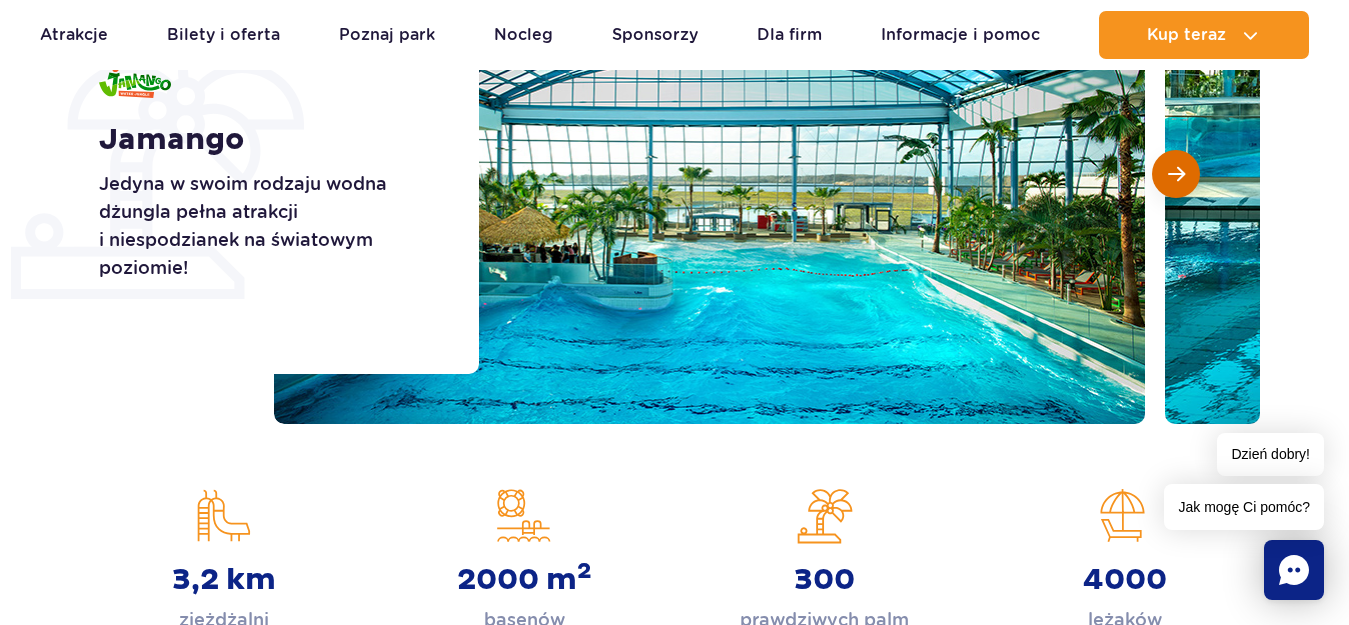 click at bounding box center (1176, 174) 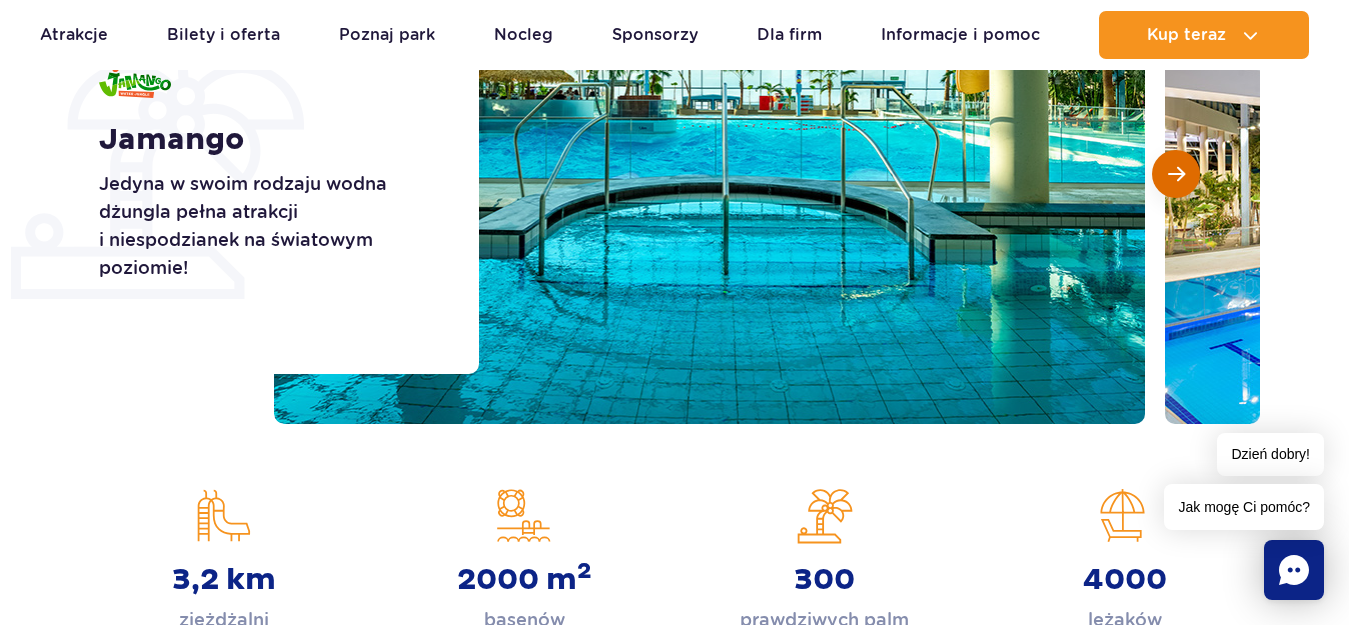 click at bounding box center (1176, 174) 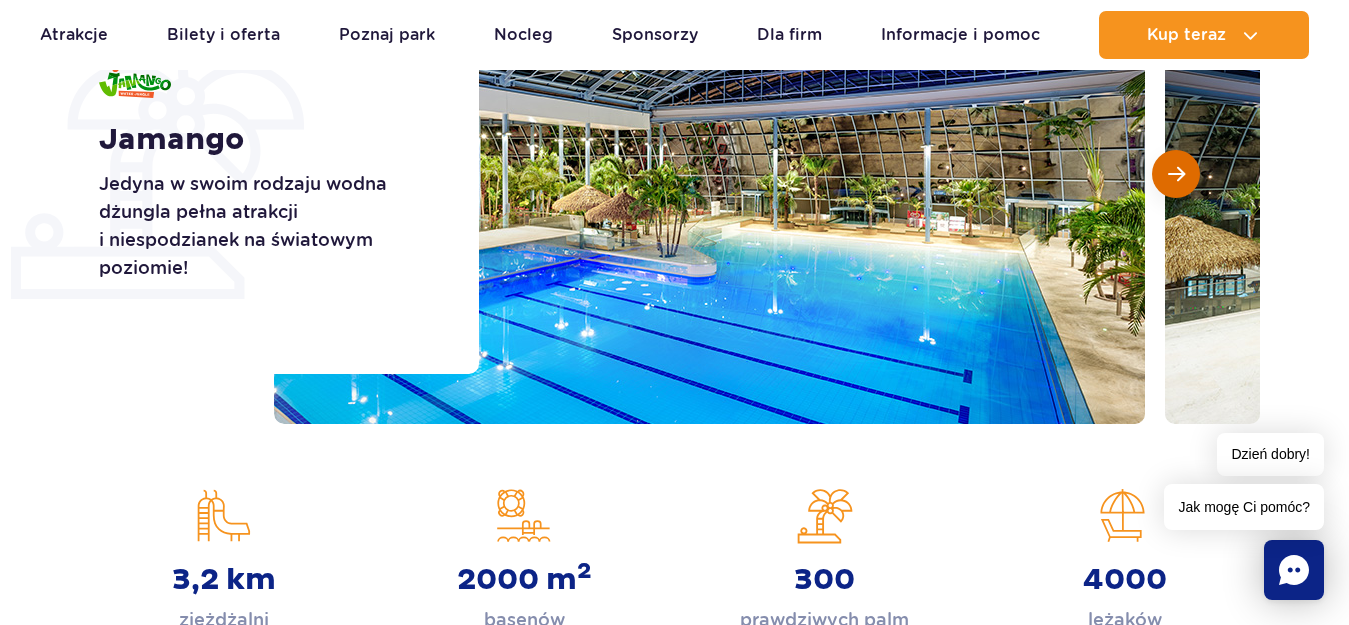 click at bounding box center [1176, 174] 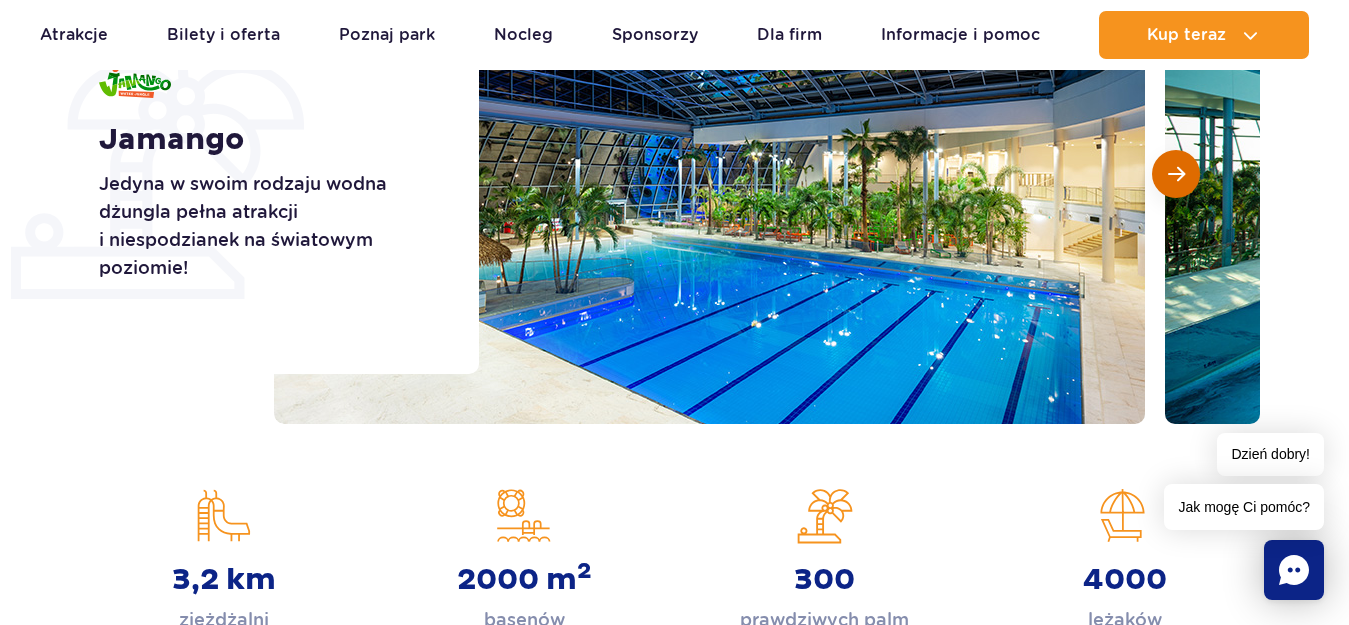 click at bounding box center (1176, 174) 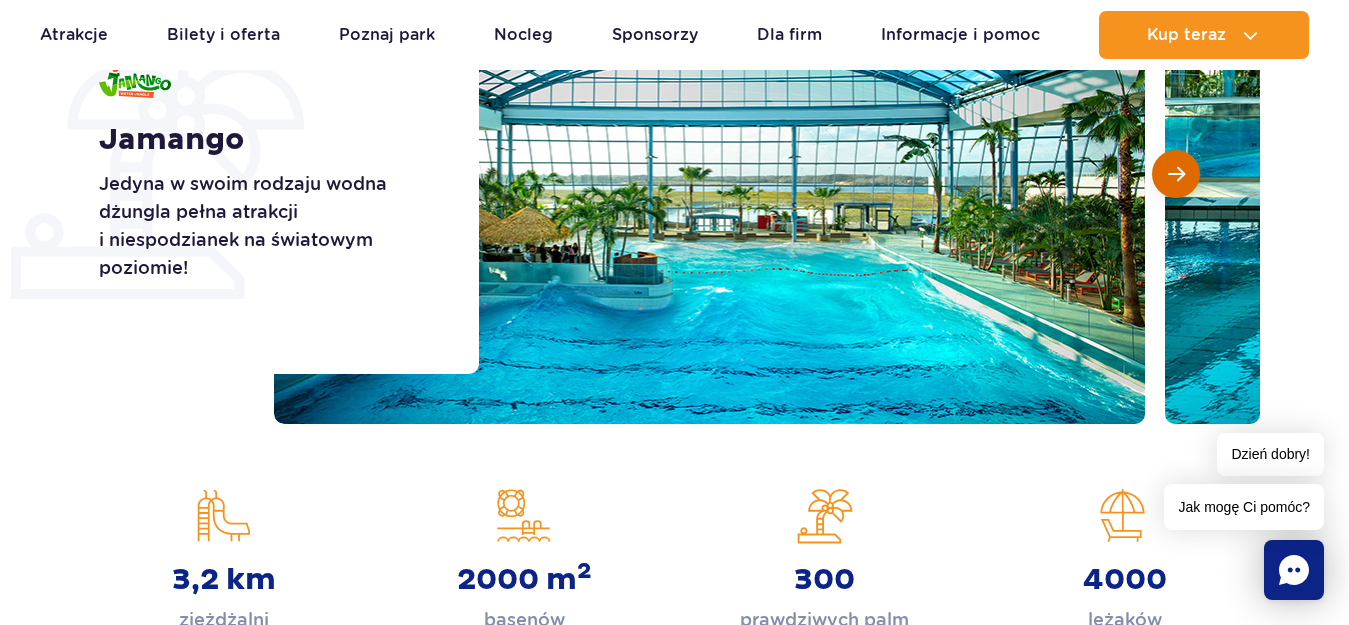 click at bounding box center [1176, 174] 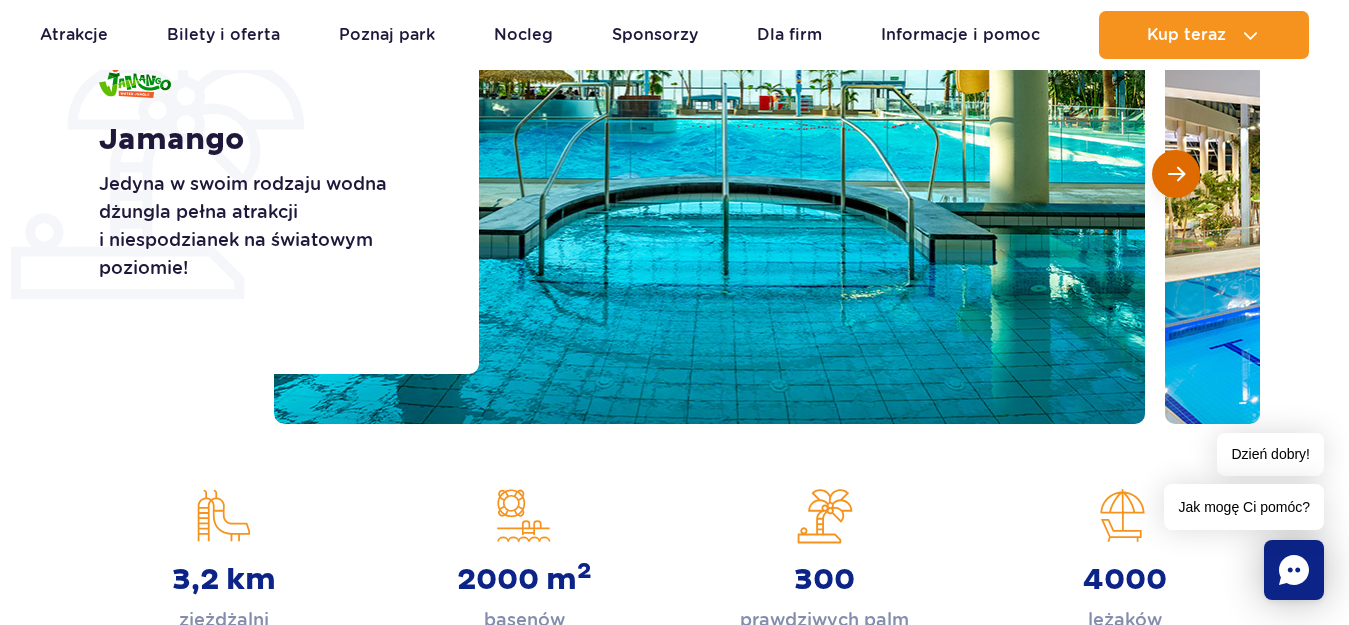 click at bounding box center (1176, 174) 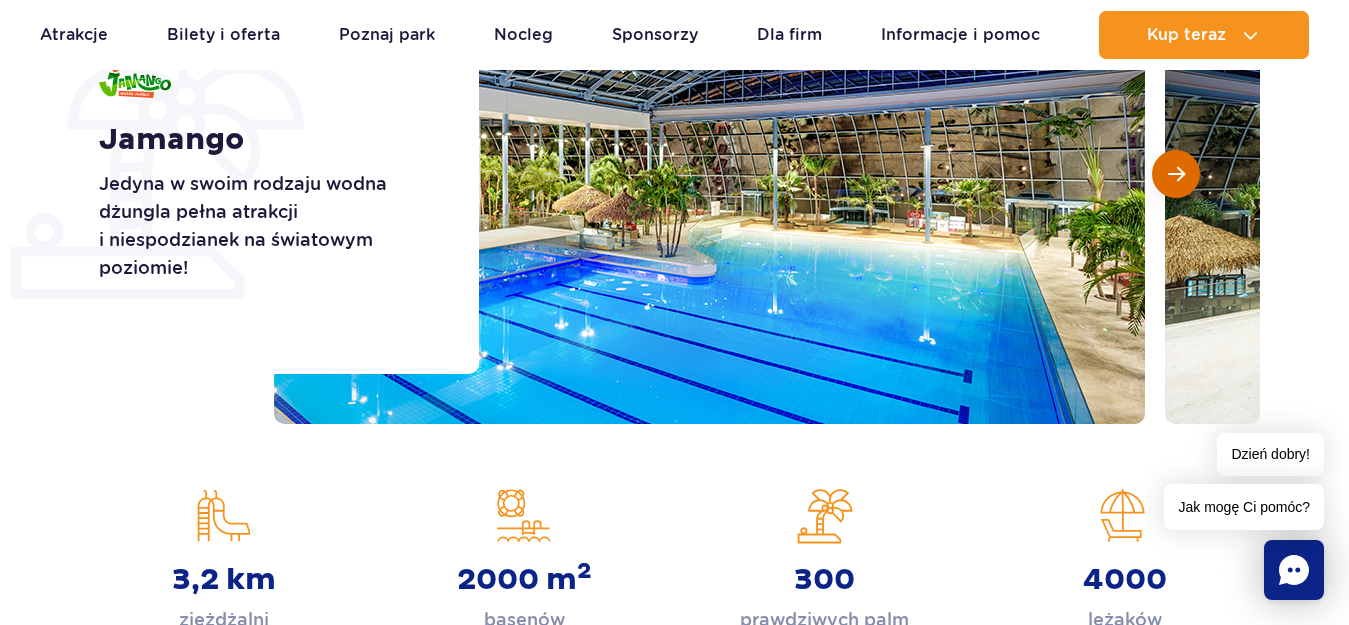 click at bounding box center [1176, 174] 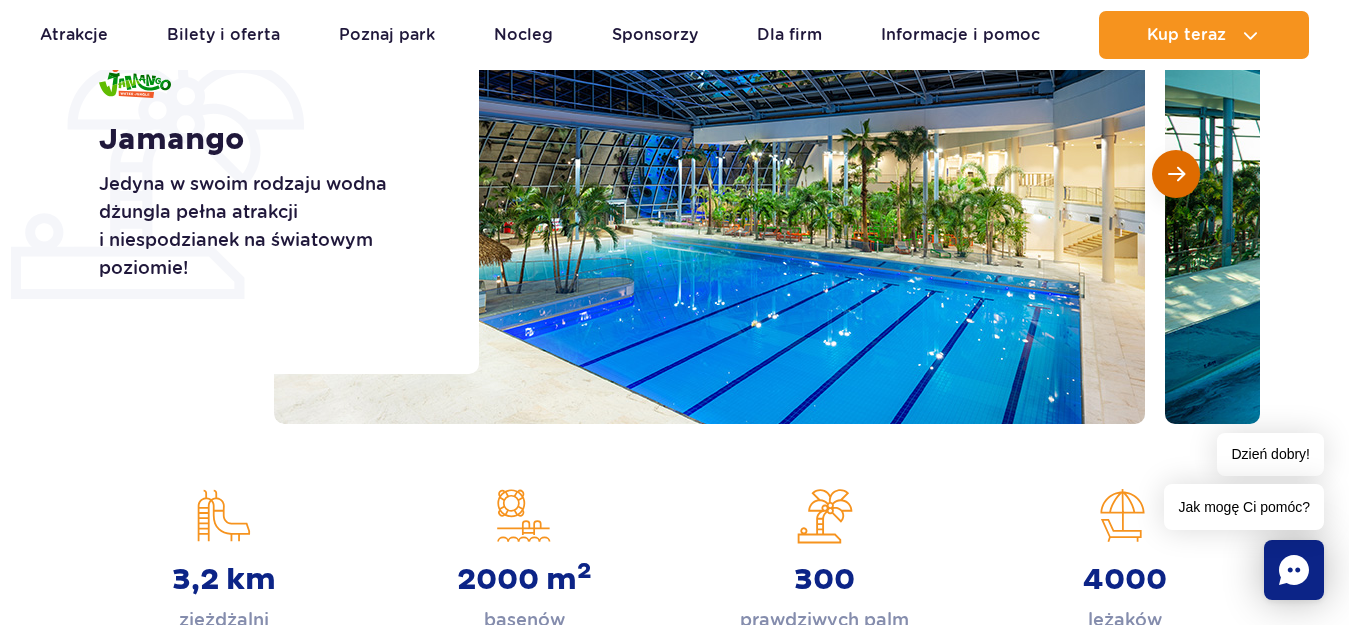 click at bounding box center (1176, 174) 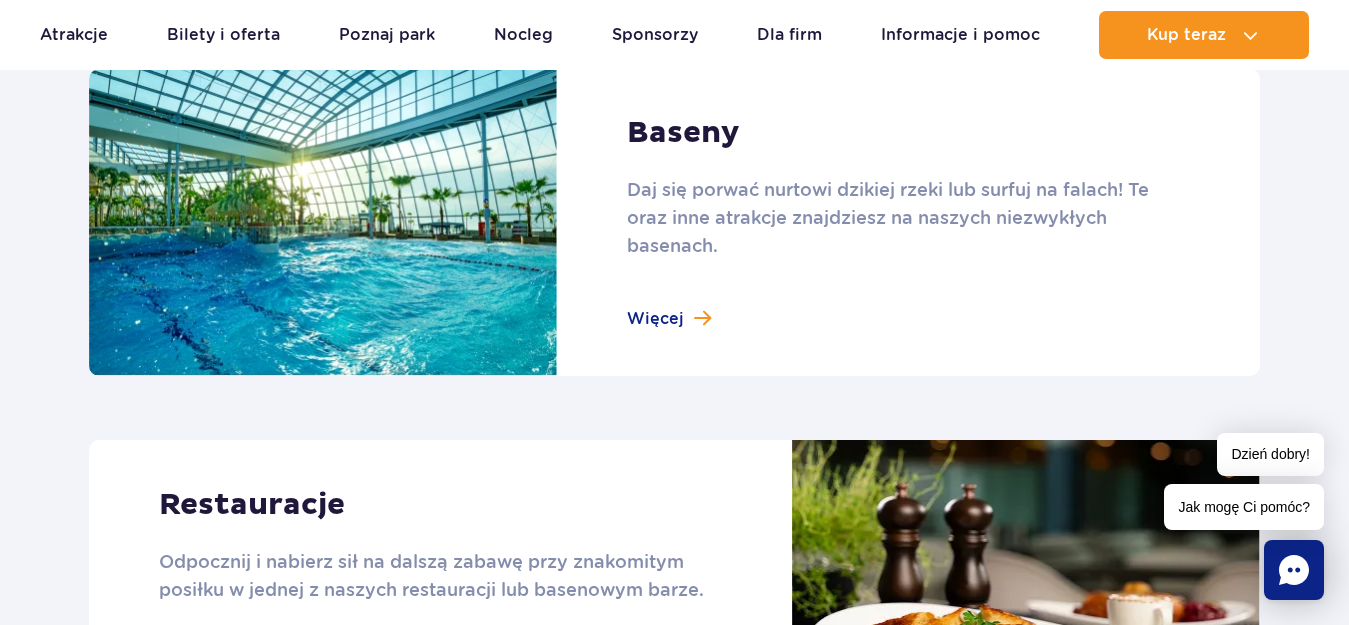 scroll, scrollTop: 2133, scrollLeft: 0, axis: vertical 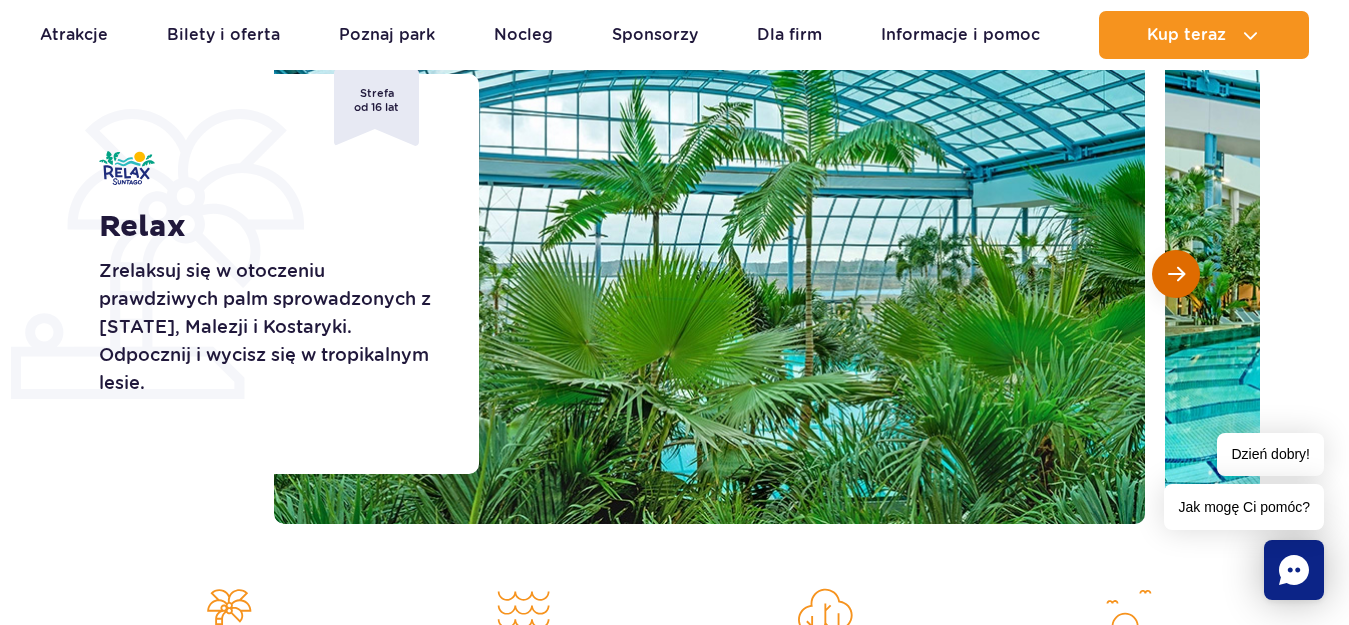 click at bounding box center [1176, 274] 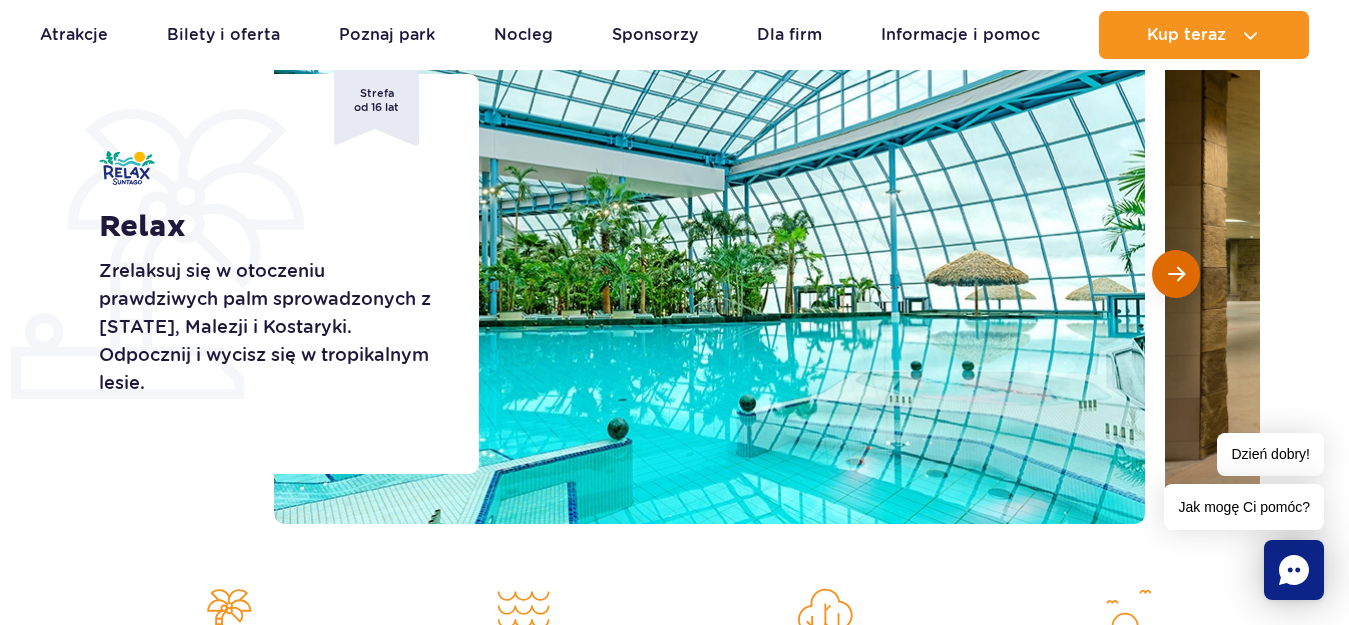 click at bounding box center [1176, 274] 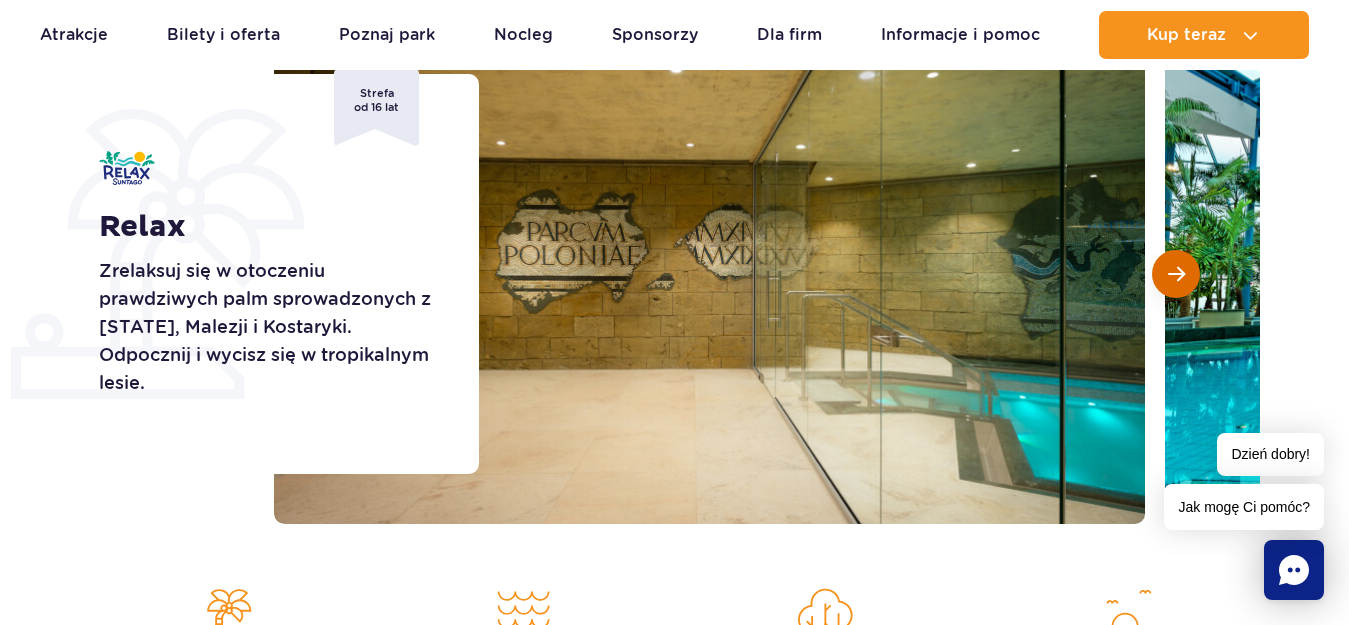 click at bounding box center [1176, 274] 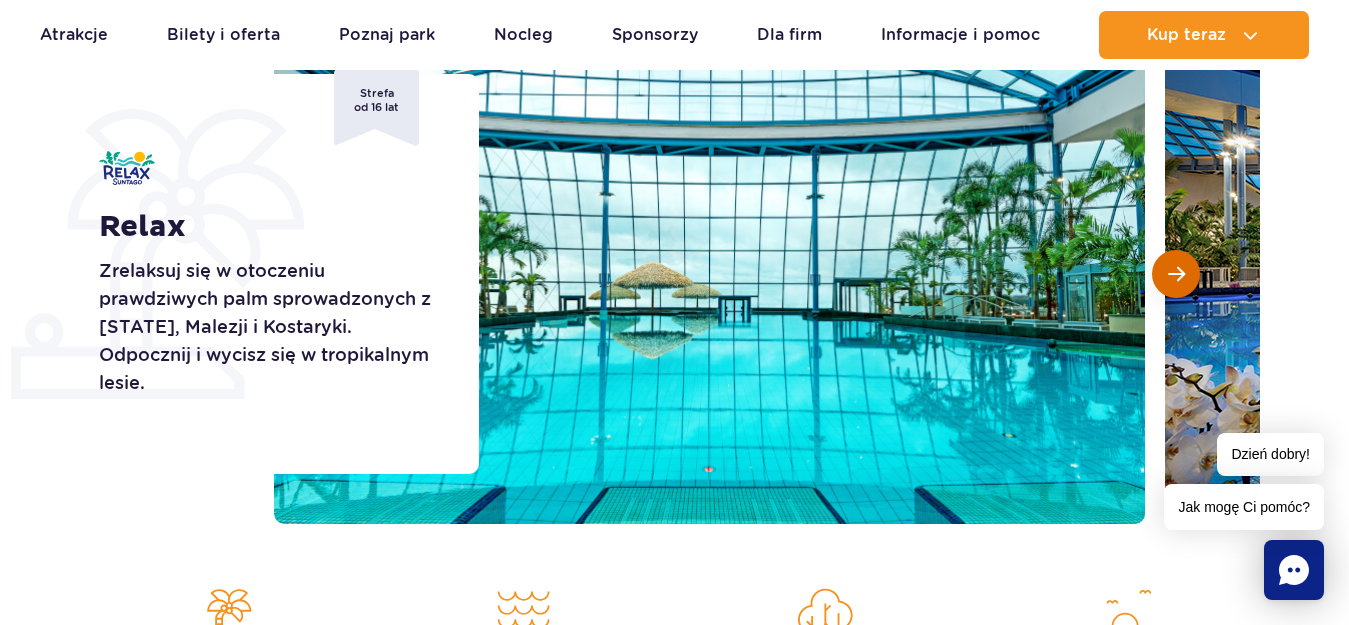 click at bounding box center (1176, 274) 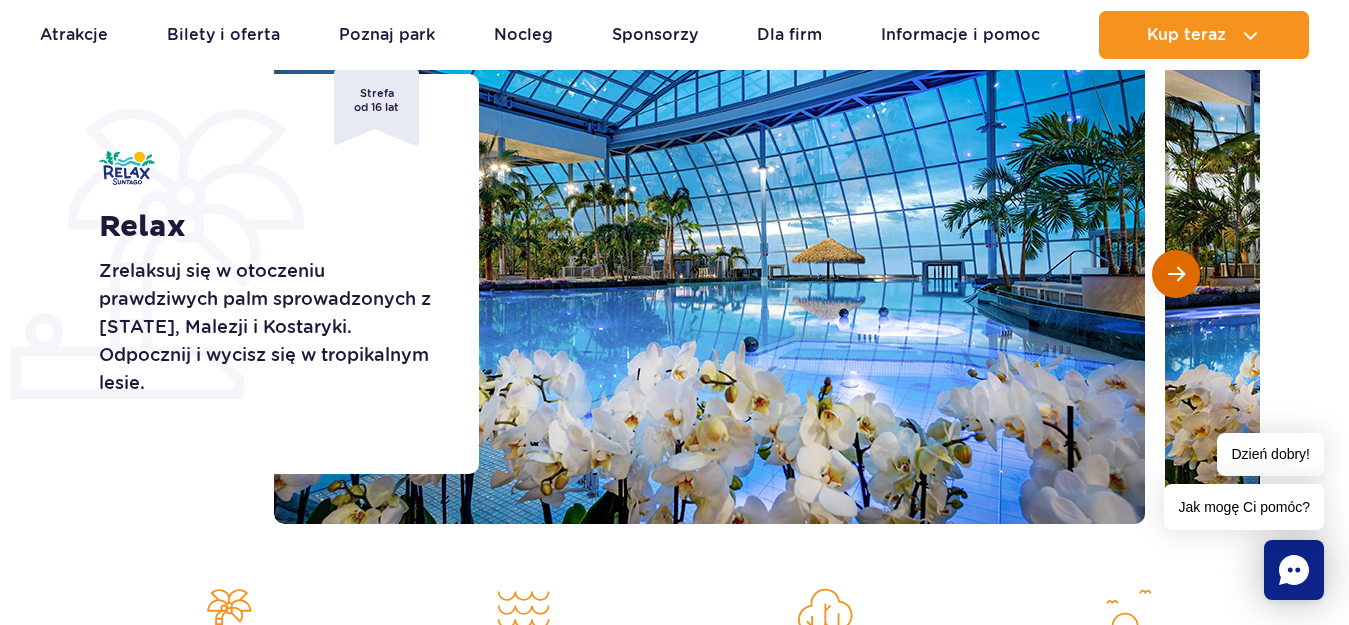 click at bounding box center (1176, 274) 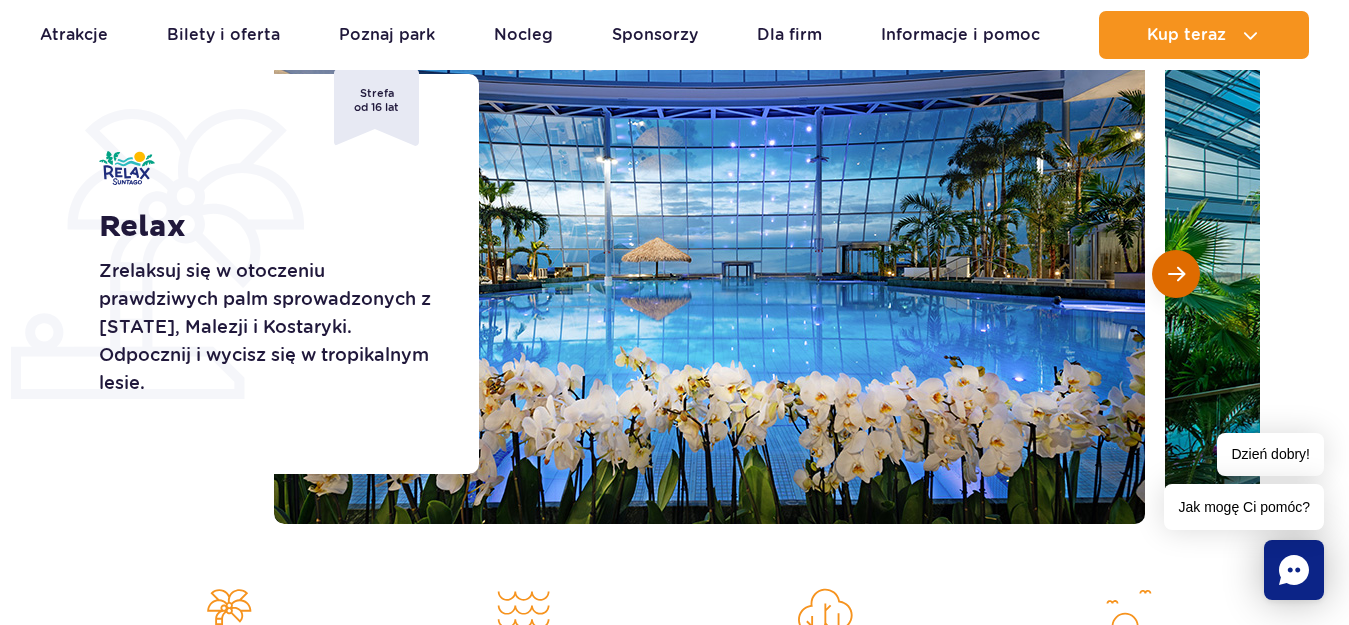 click at bounding box center (1176, 274) 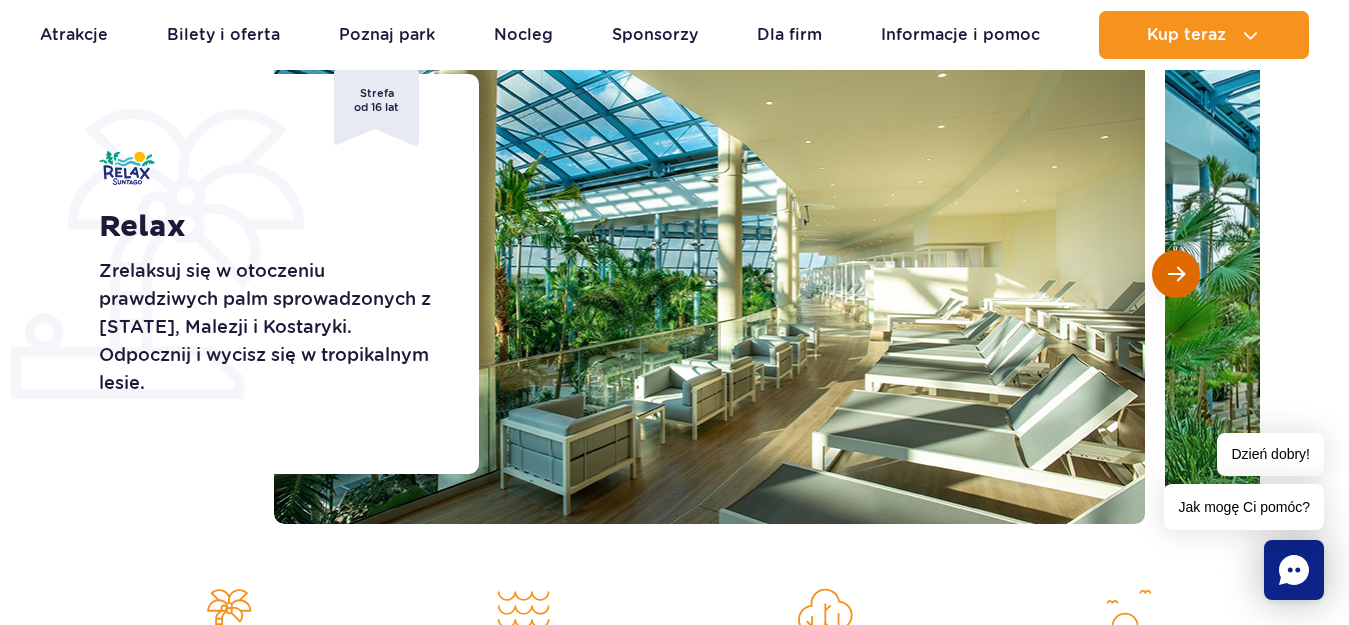 click at bounding box center [1176, 274] 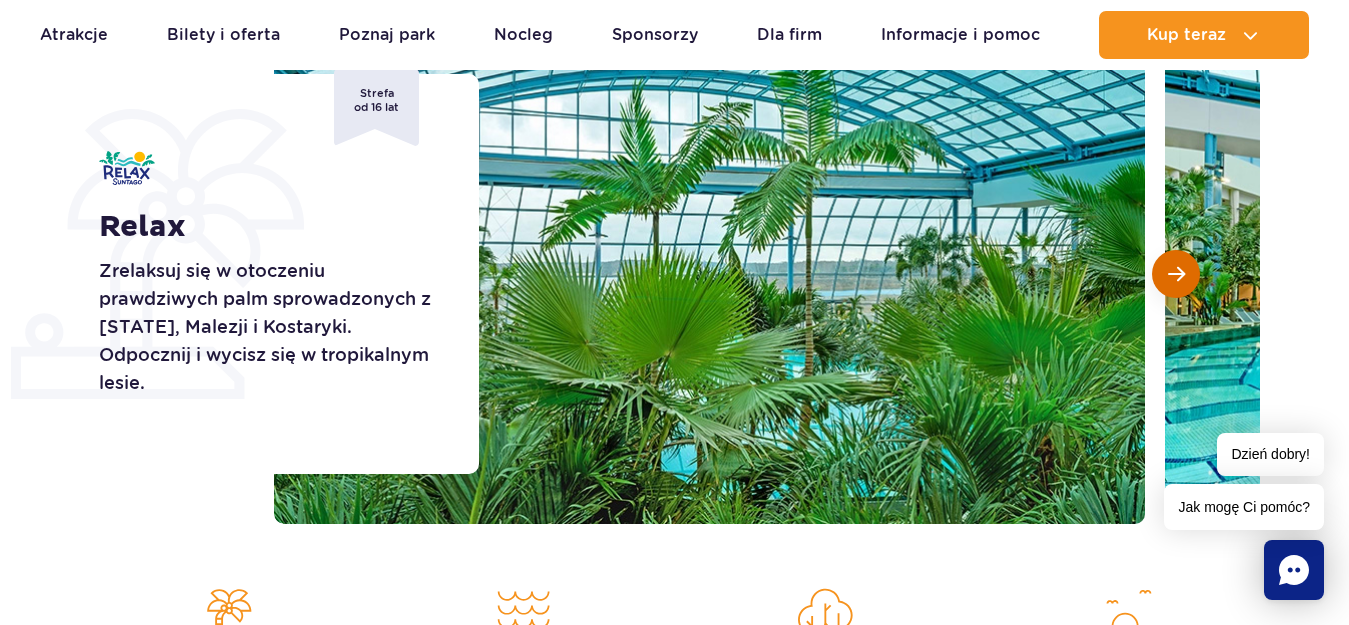 click at bounding box center (1176, 274) 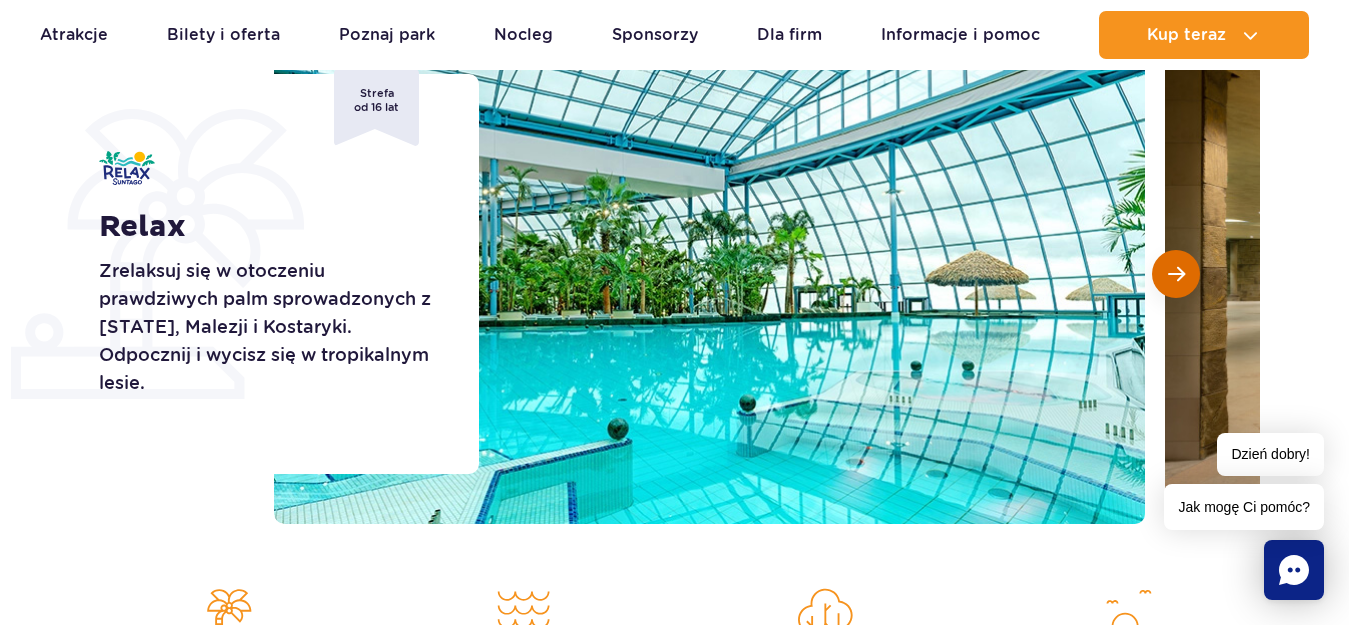 click at bounding box center (1176, 274) 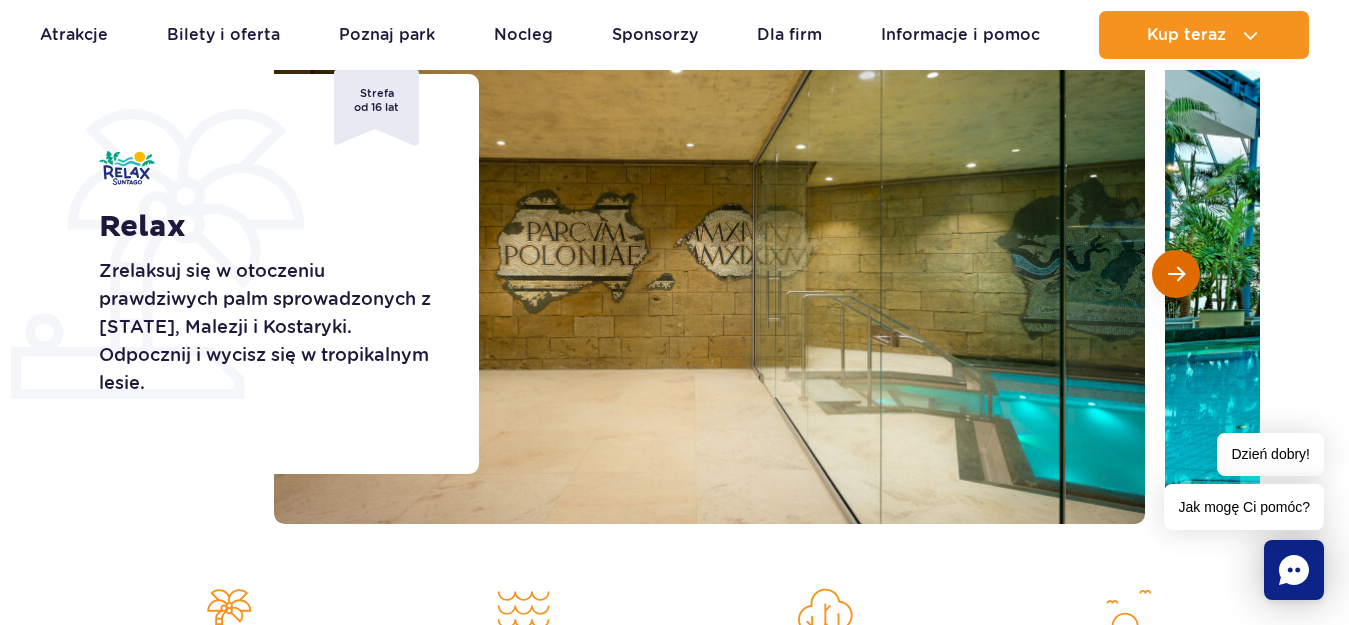 click at bounding box center (1176, 274) 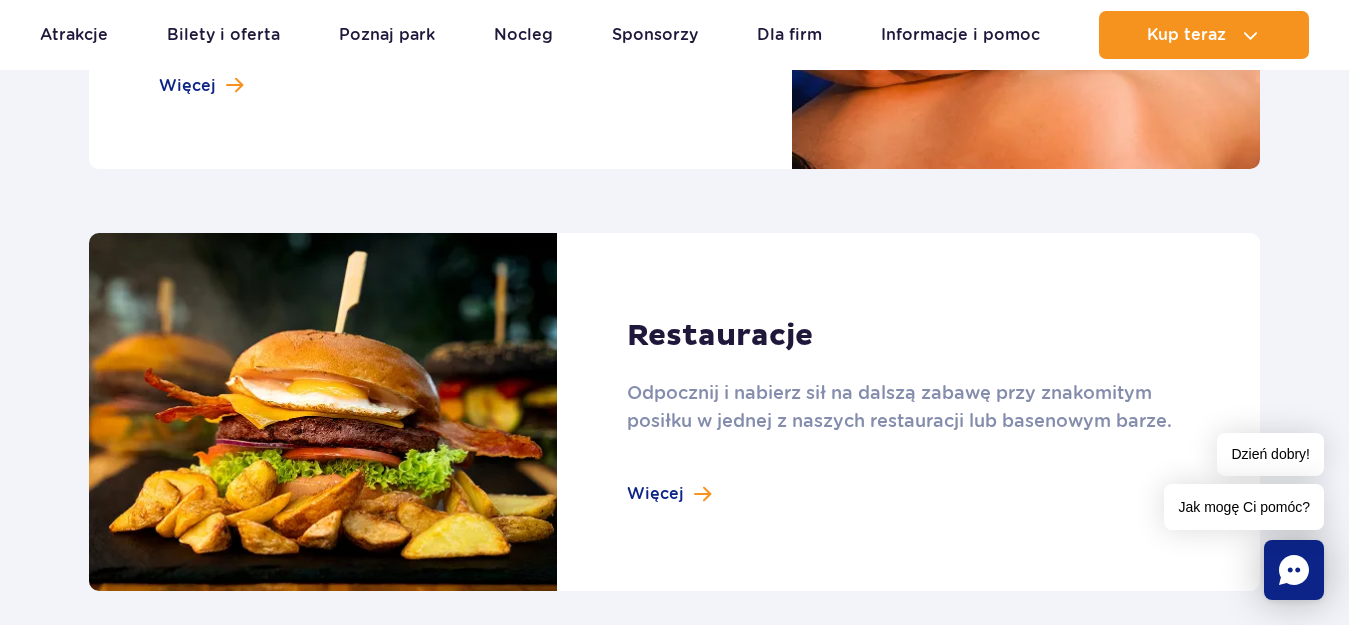 scroll, scrollTop: 2067, scrollLeft: 0, axis: vertical 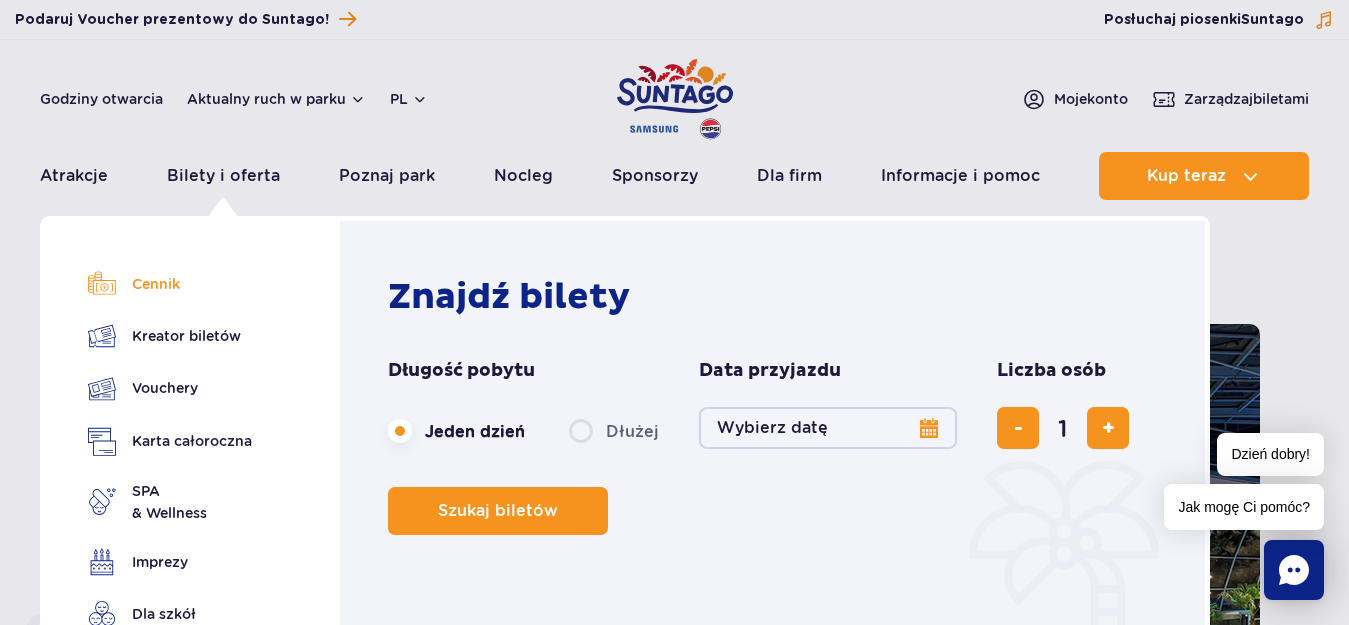 click on "Cennik" at bounding box center [170, 284] 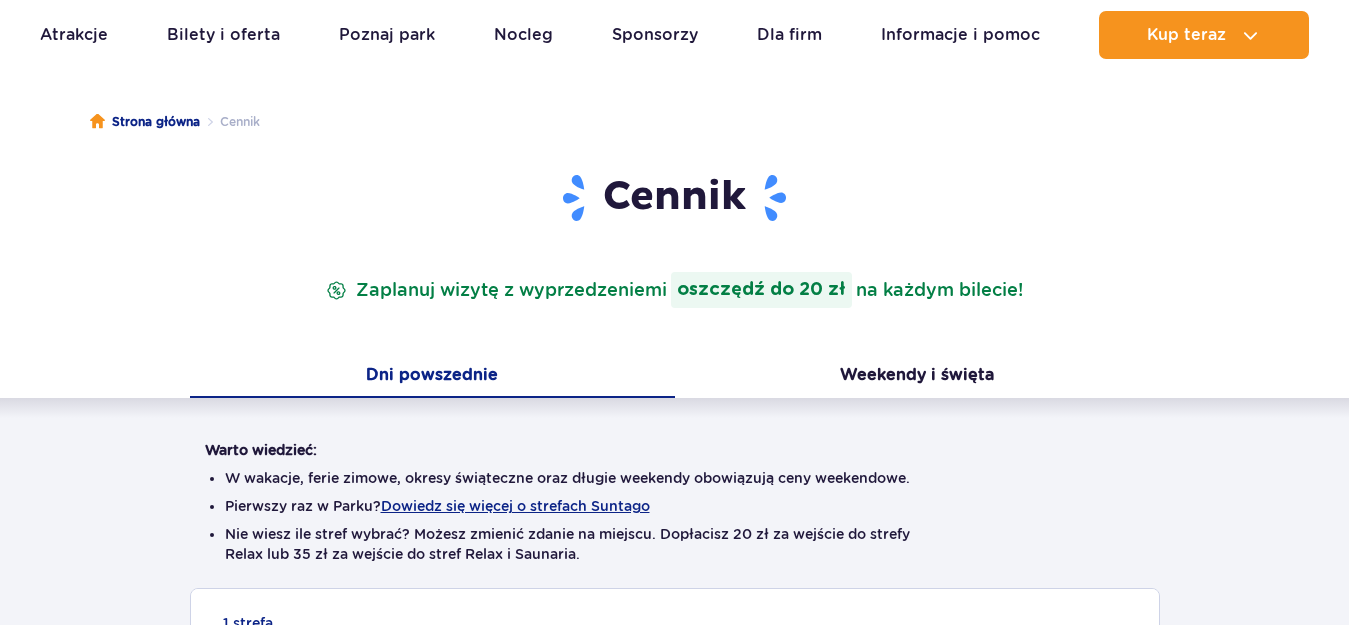 scroll, scrollTop: 200, scrollLeft: 0, axis: vertical 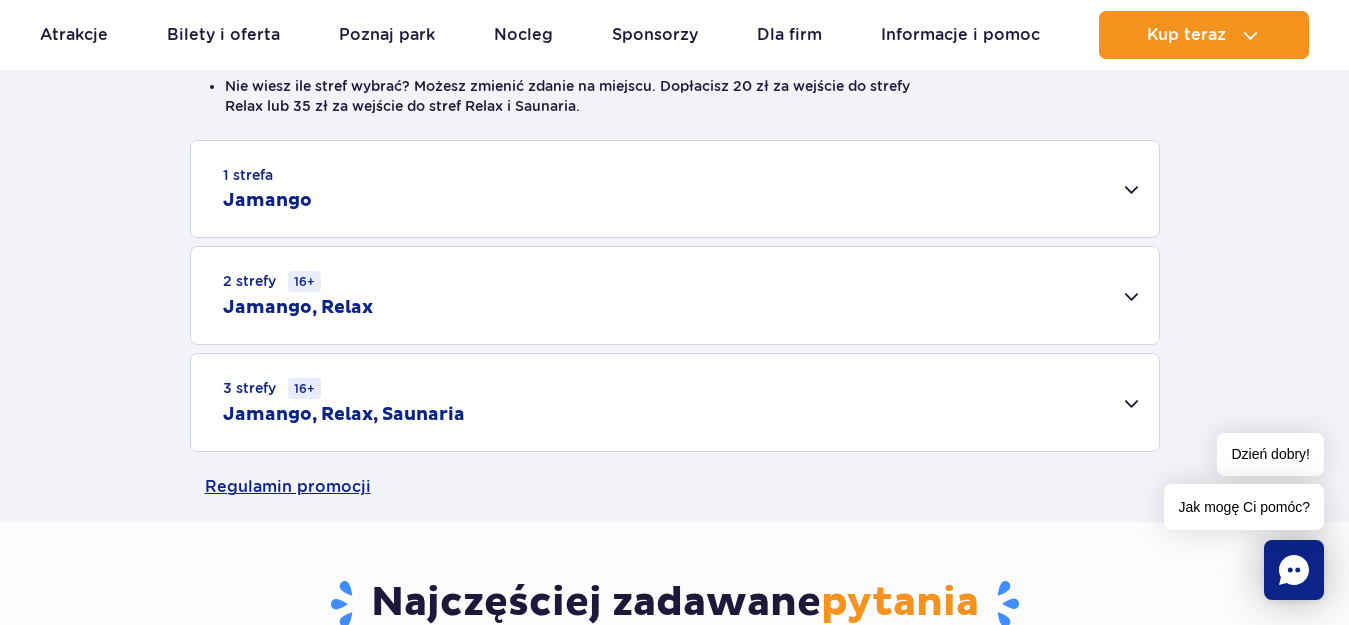 click on "1 strefa
Jamango" at bounding box center (675, 189) 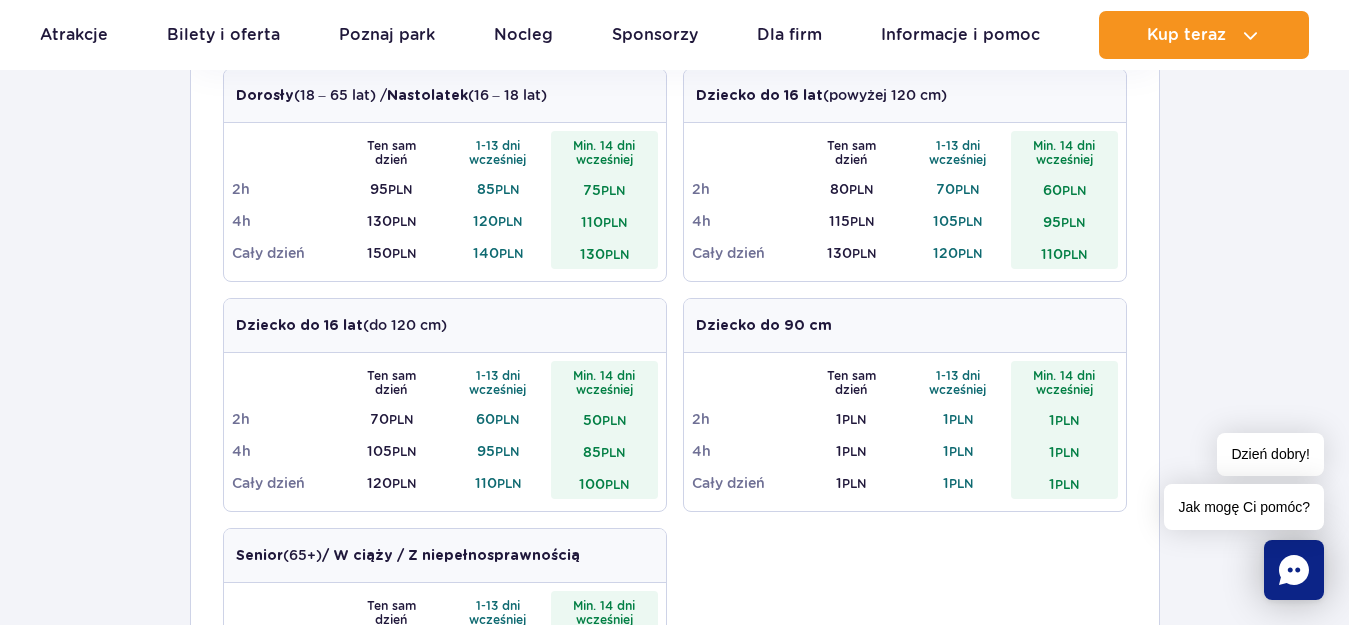 scroll, scrollTop: 667, scrollLeft: 0, axis: vertical 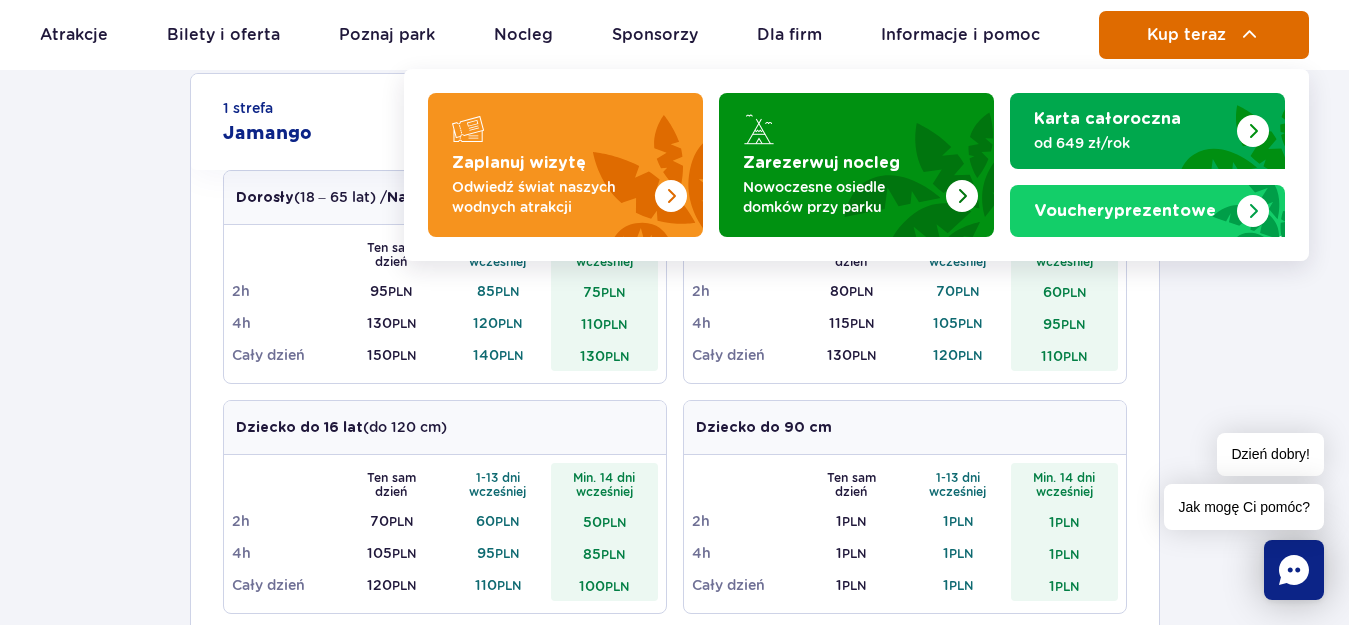 click on "Kup teraz" at bounding box center (1204, 35) 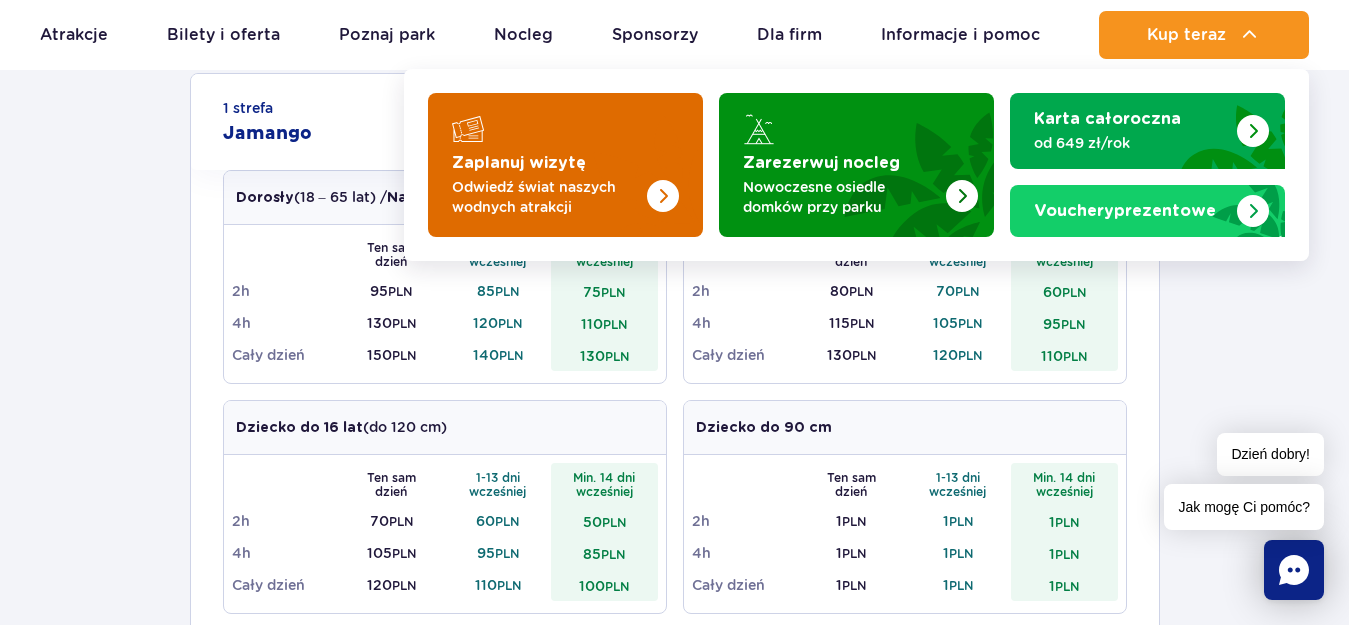 click on "Zaplanuj wizytę" at bounding box center (519, 163) 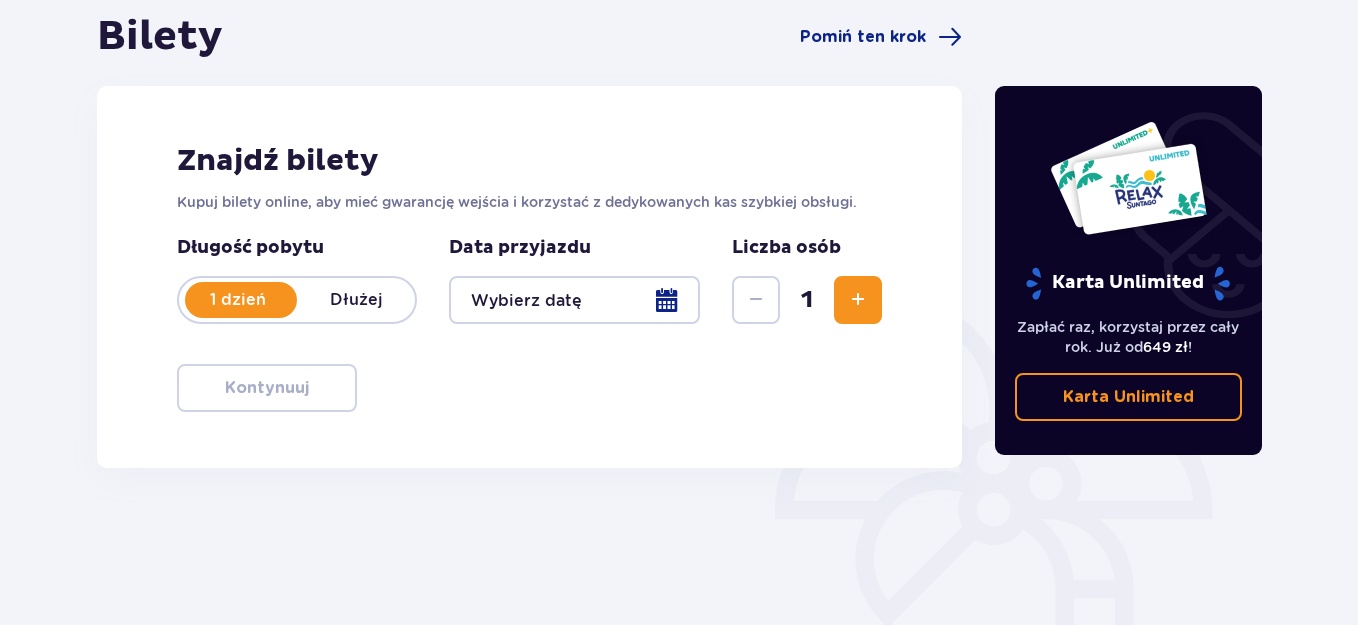 scroll, scrollTop: 200, scrollLeft: 0, axis: vertical 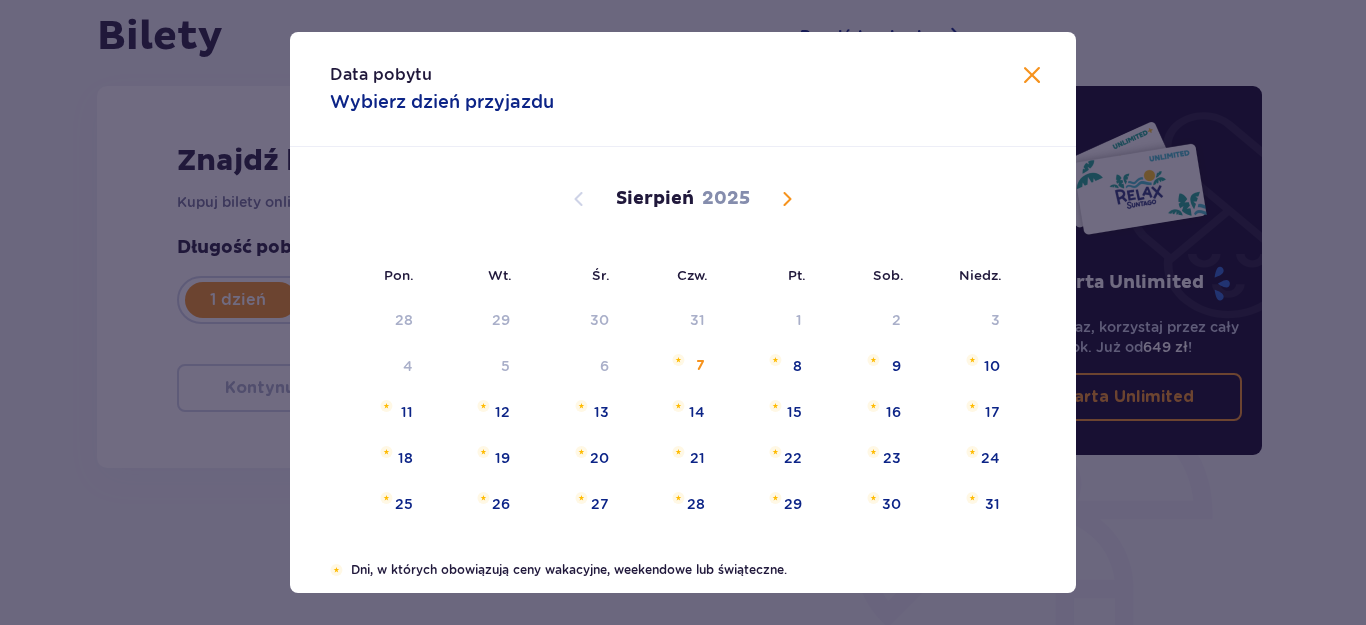 click at bounding box center [1032, 76] 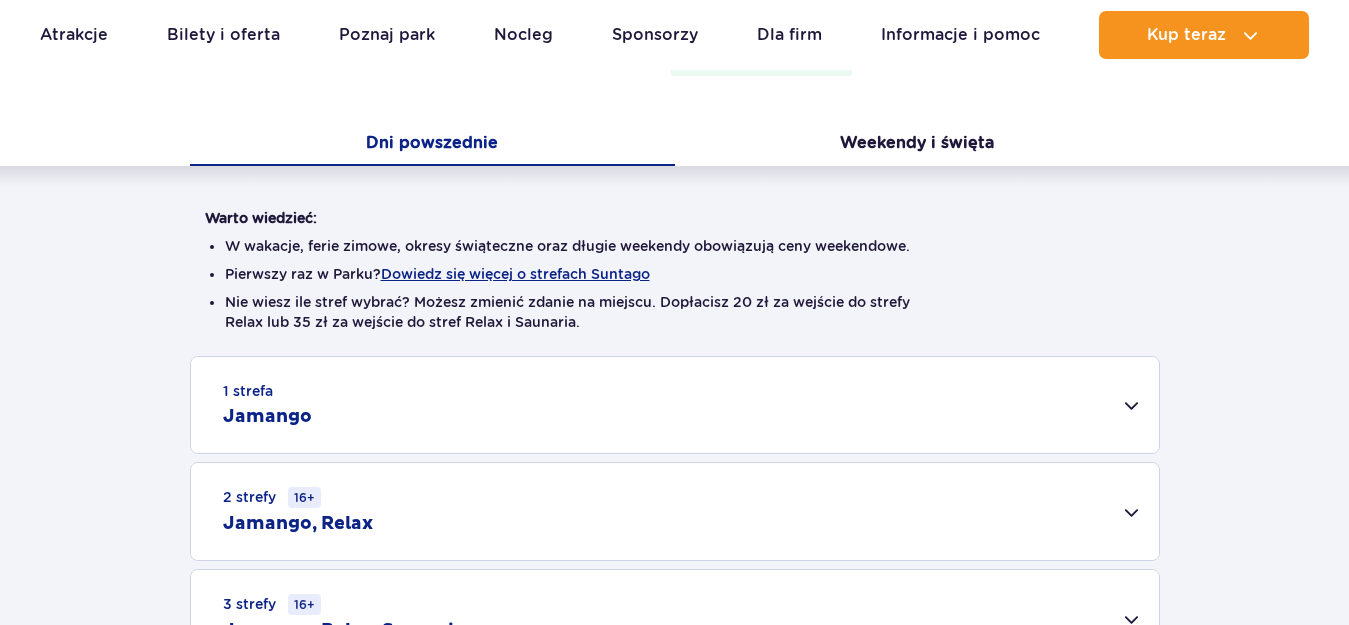 scroll, scrollTop: 0, scrollLeft: 0, axis: both 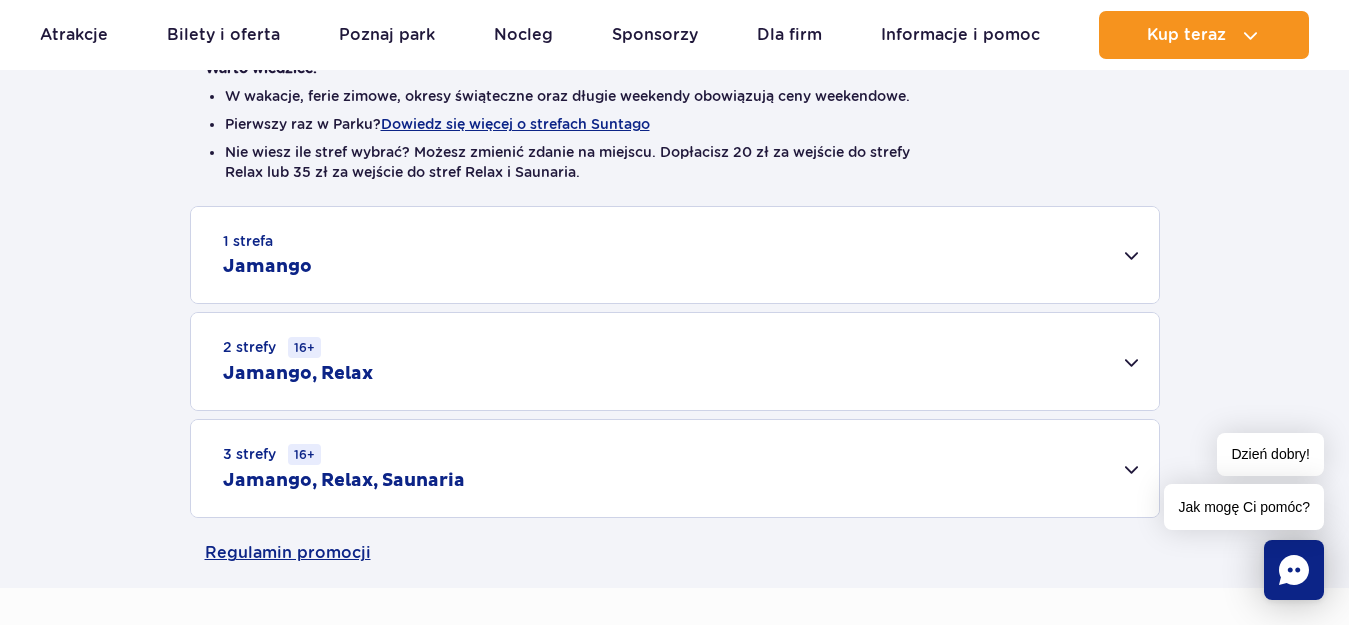 click on "1 strefa" at bounding box center [248, 241] 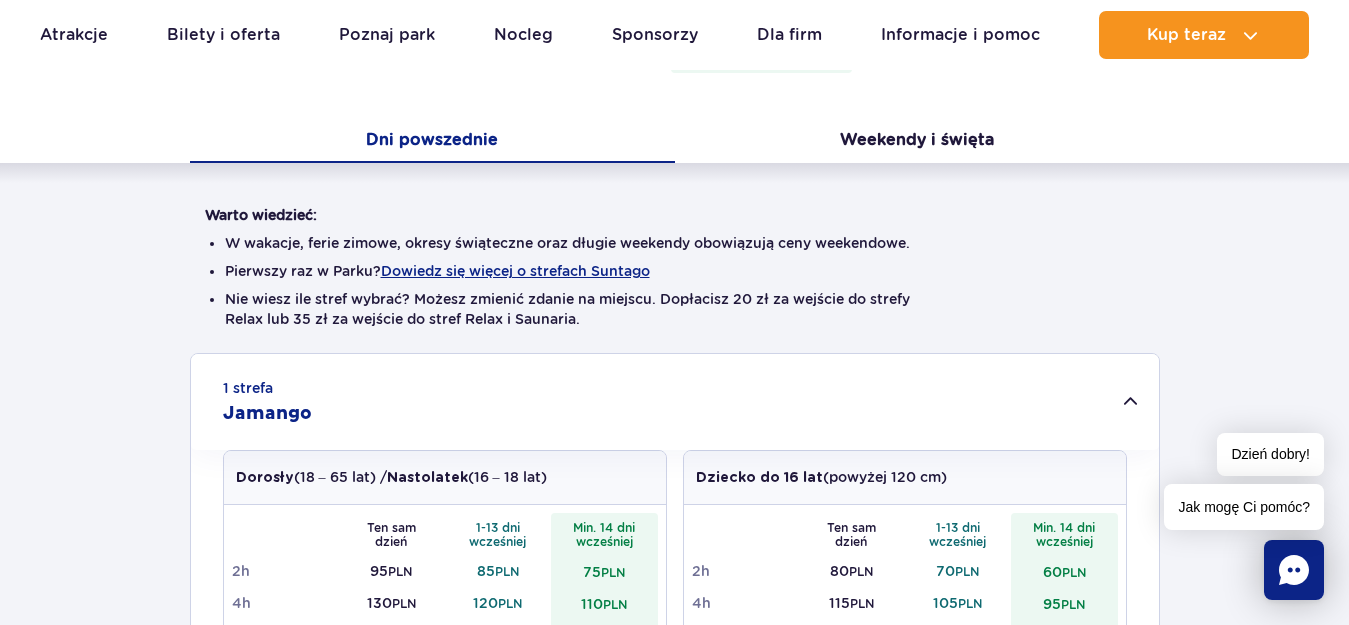 scroll, scrollTop: 367, scrollLeft: 0, axis: vertical 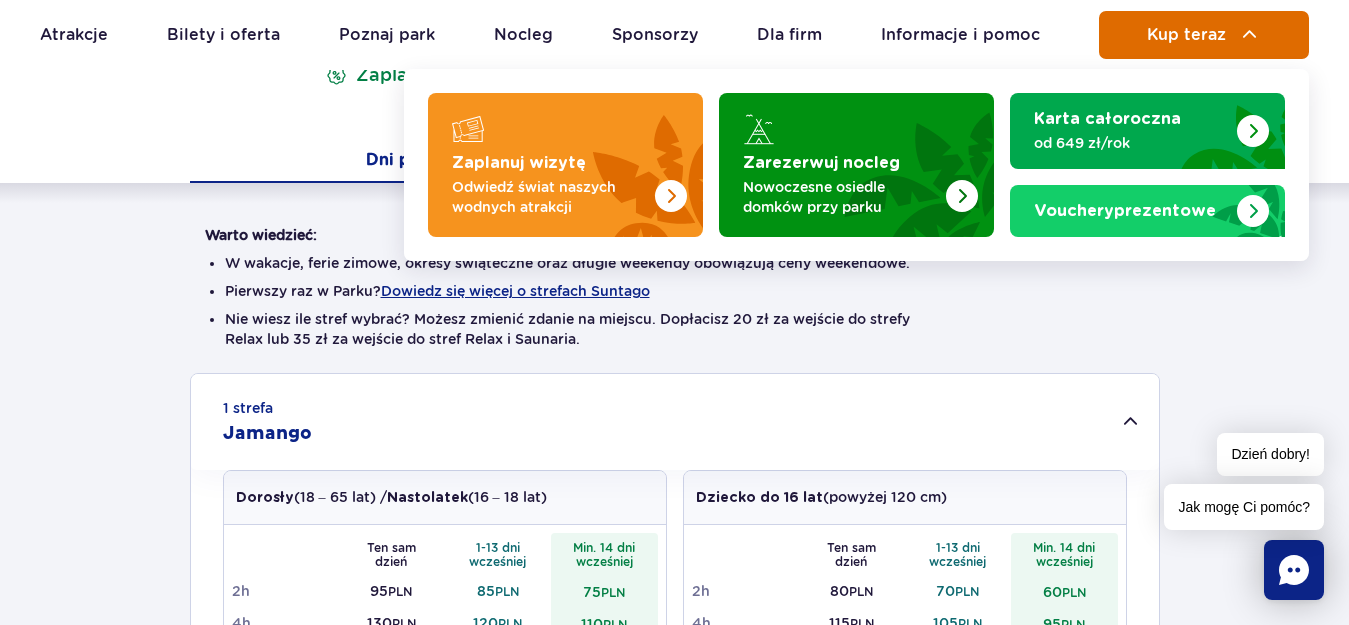 click on "Kup teraz" at bounding box center (1186, 35) 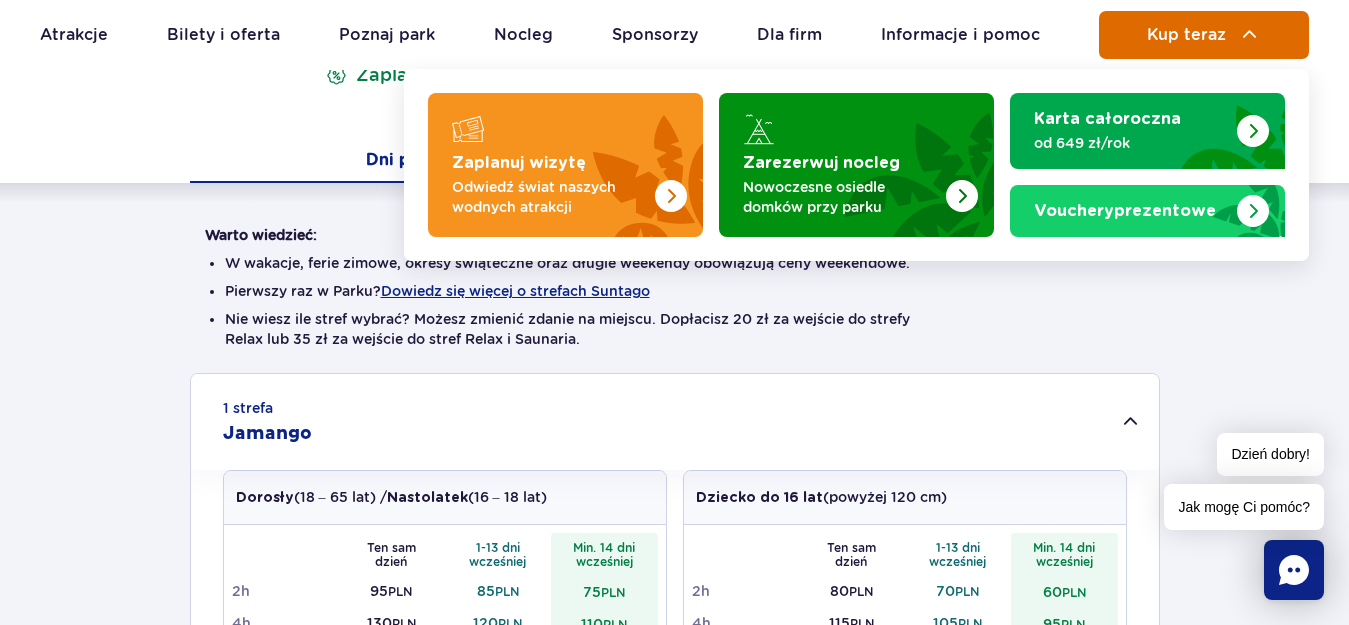 click on "Kup teraz" at bounding box center (1186, 35) 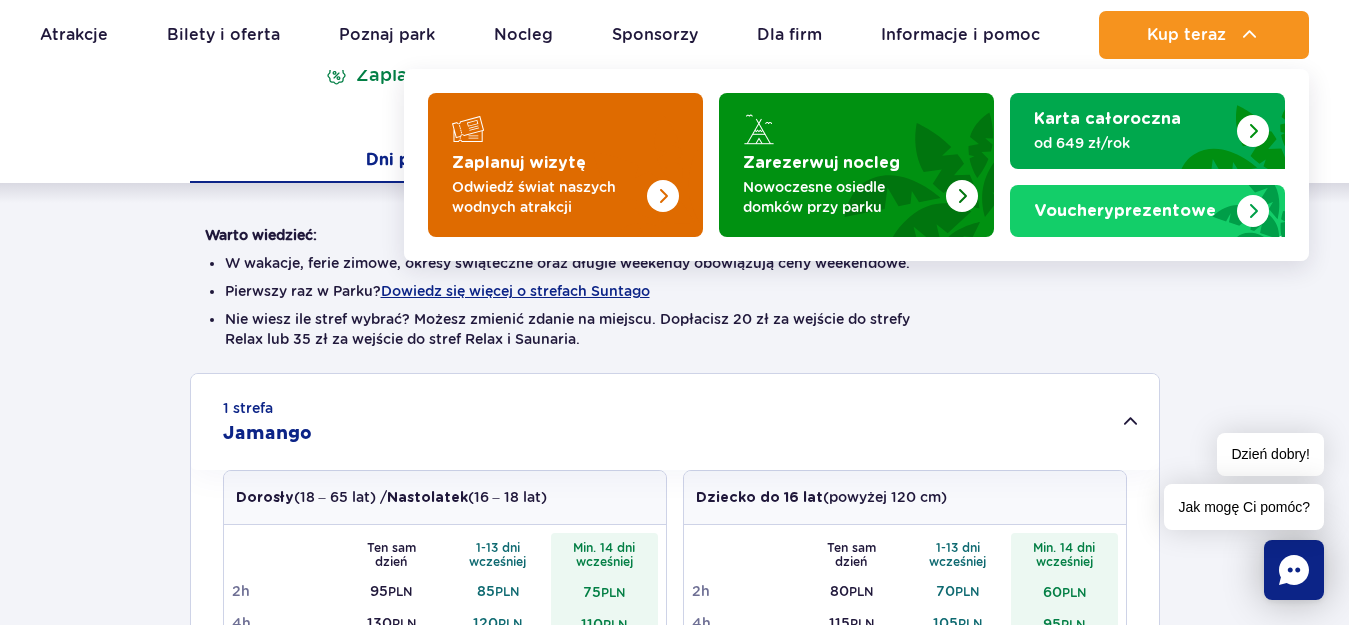 click at bounding box center (623, 159) 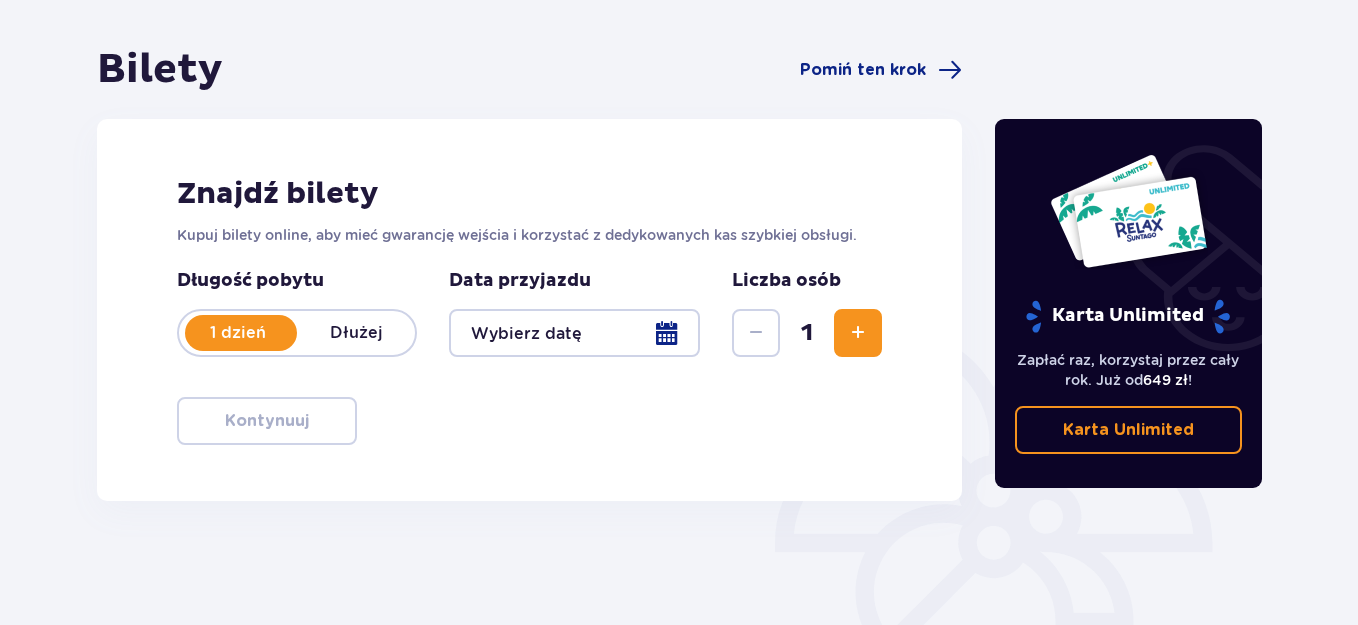 click at bounding box center (574, 333) 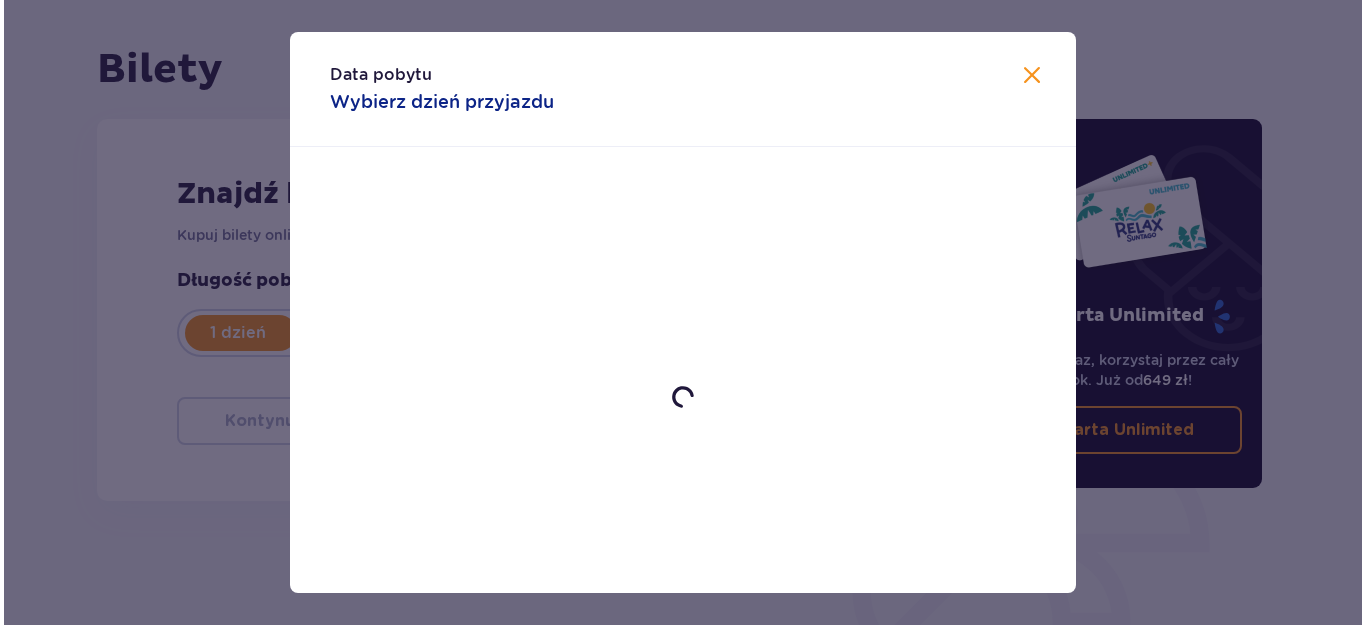 scroll, scrollTop: 167, scrollLeft: 0, axis: vertical 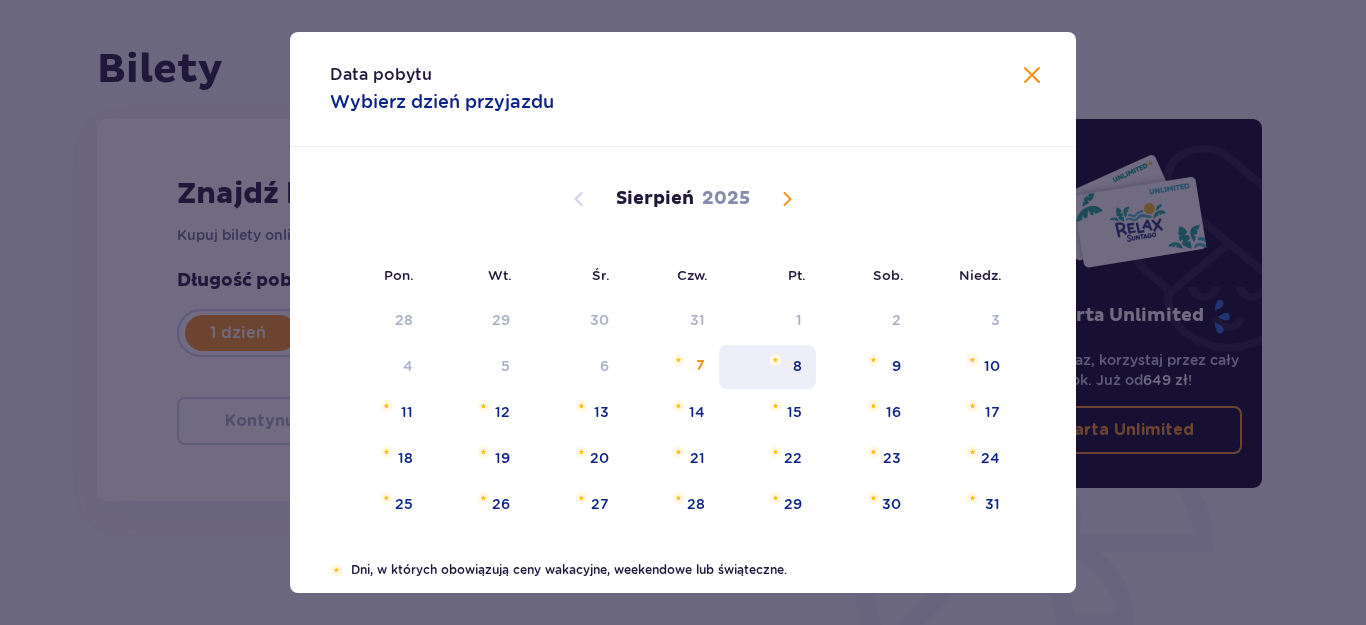 click on "8" at bounding box center [797, 366] 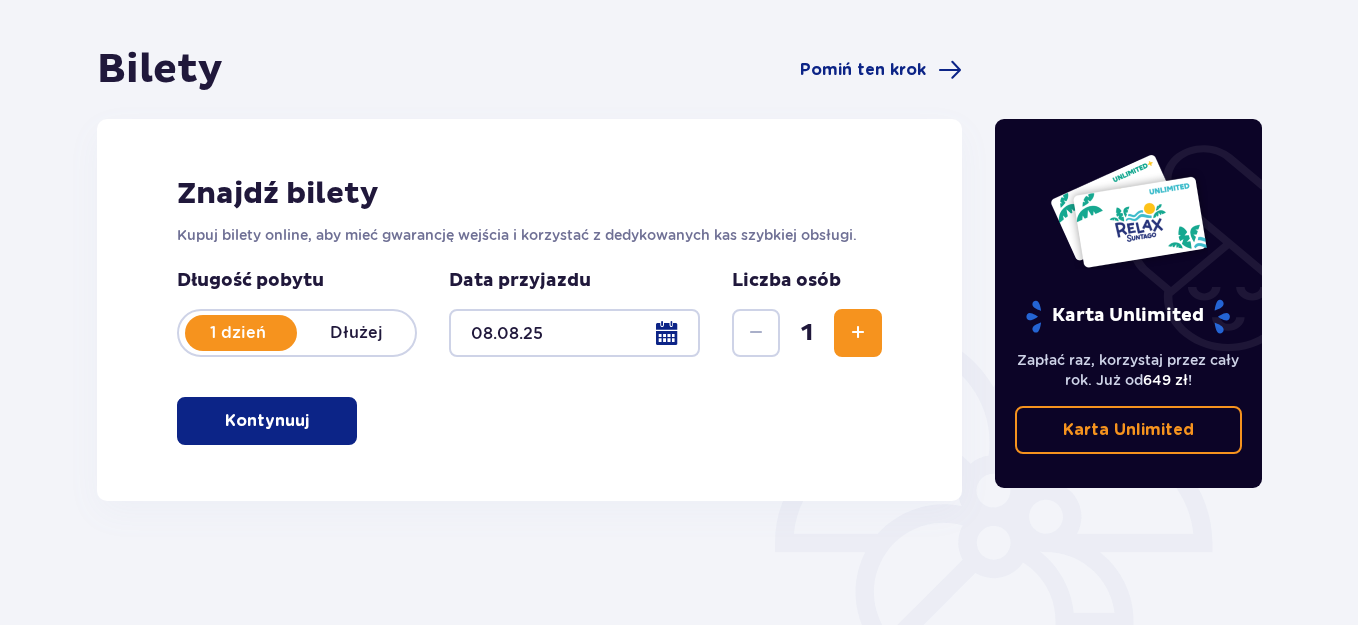 click at bounding box center (858, 333) 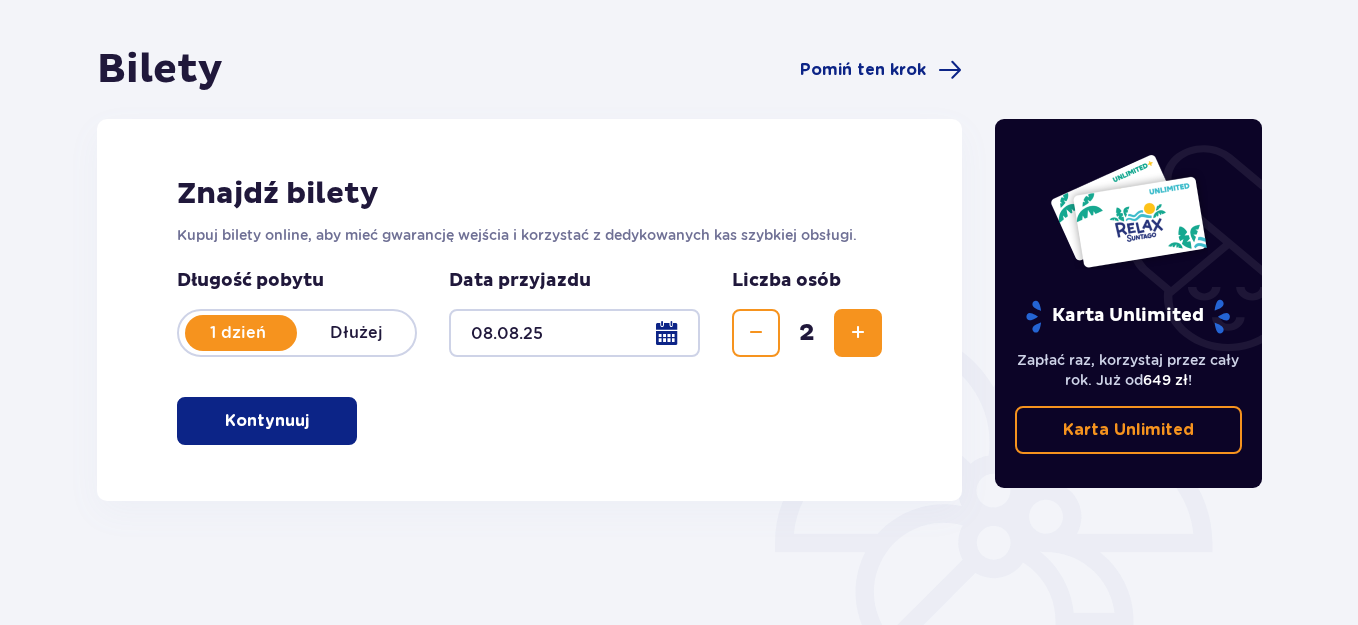 click at bounding box center [858, 333] 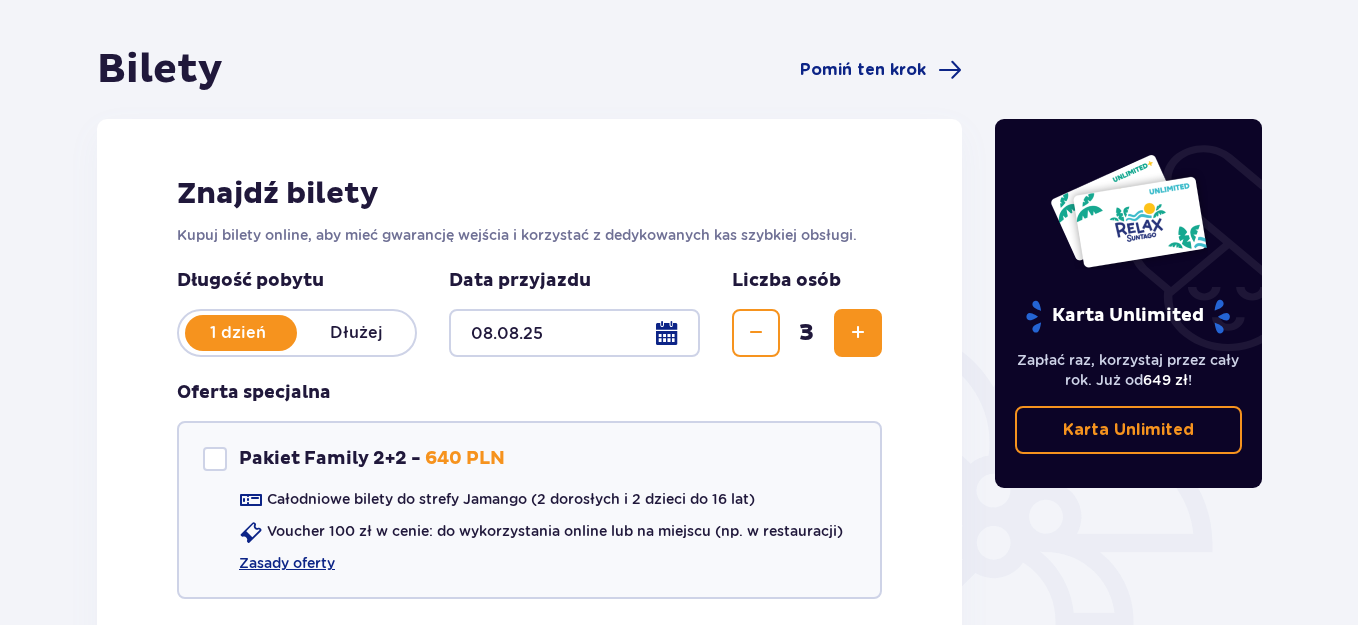 click at bounding box center (858, 333) 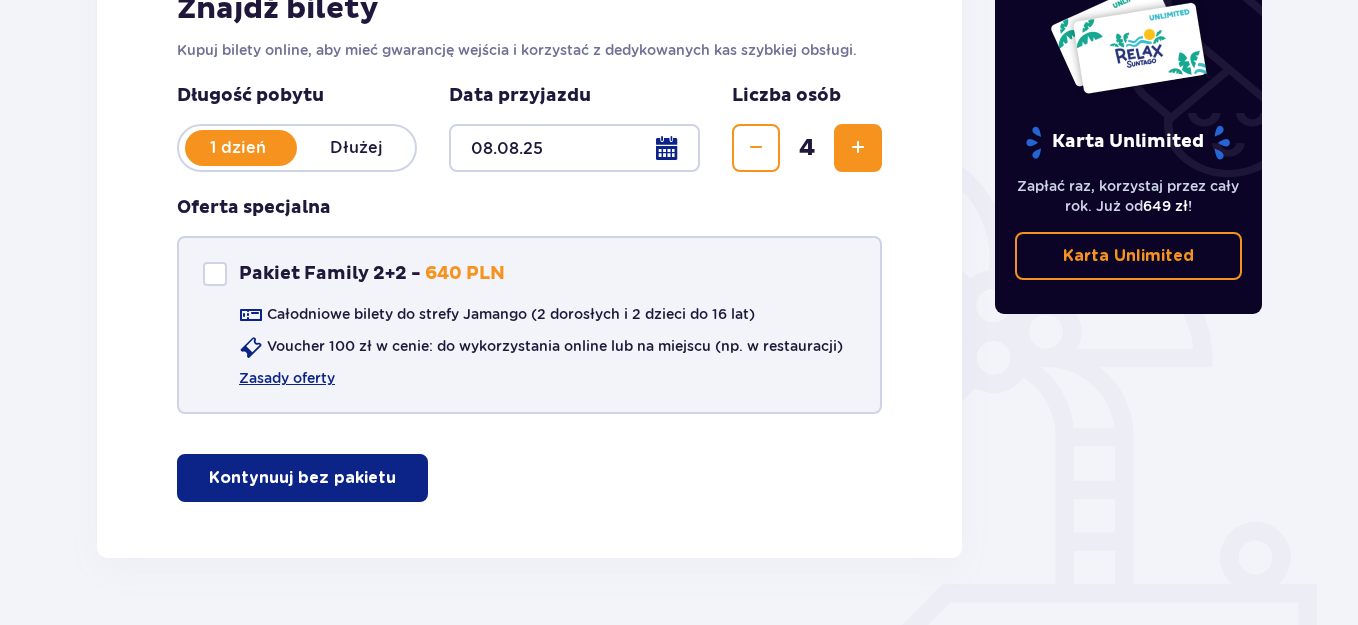 scroll, scrollTop: 367, scrollLeft: 0, axis: vertical 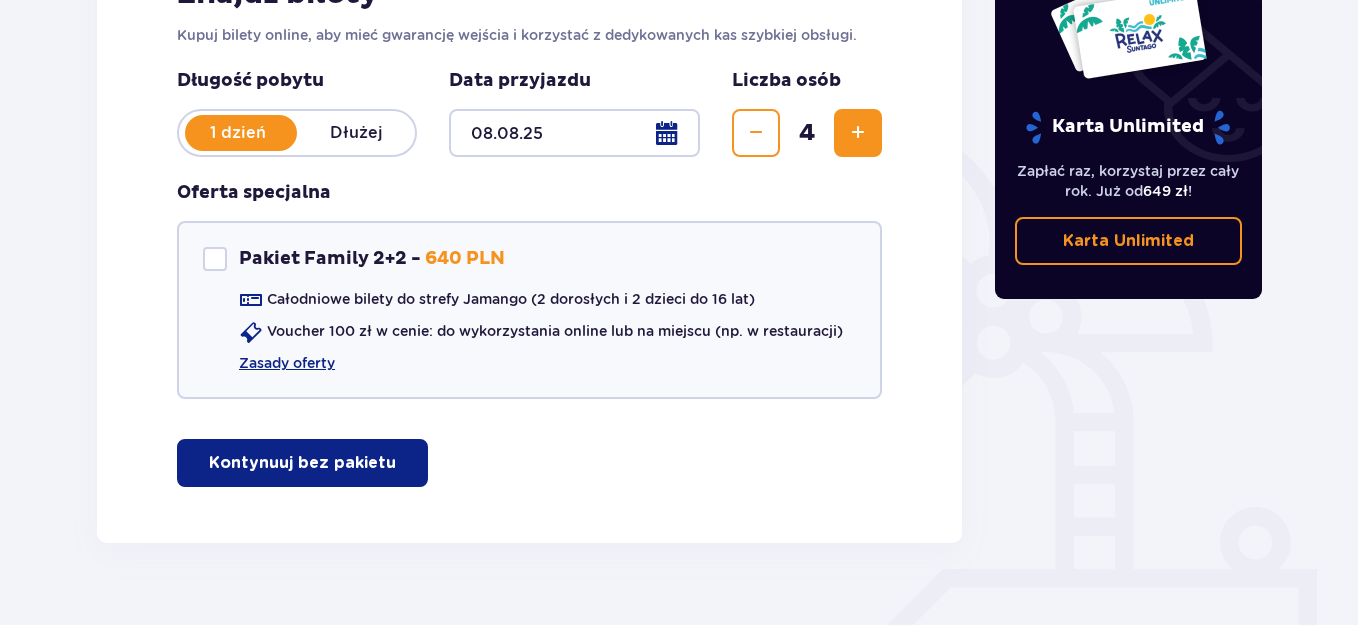 click on "Kontynuuj bez pakietu" at bounding box center (302, 463) 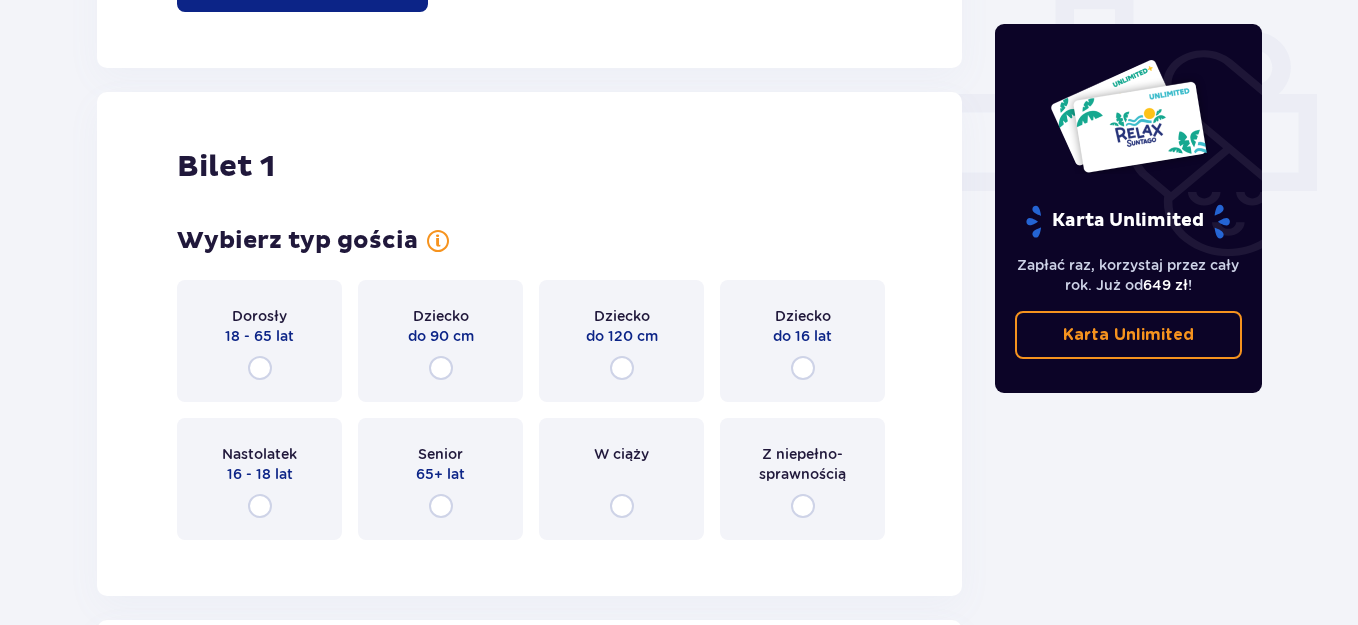 scroll, scrollTop: 910, scrollLeft: 0, axis: vertical 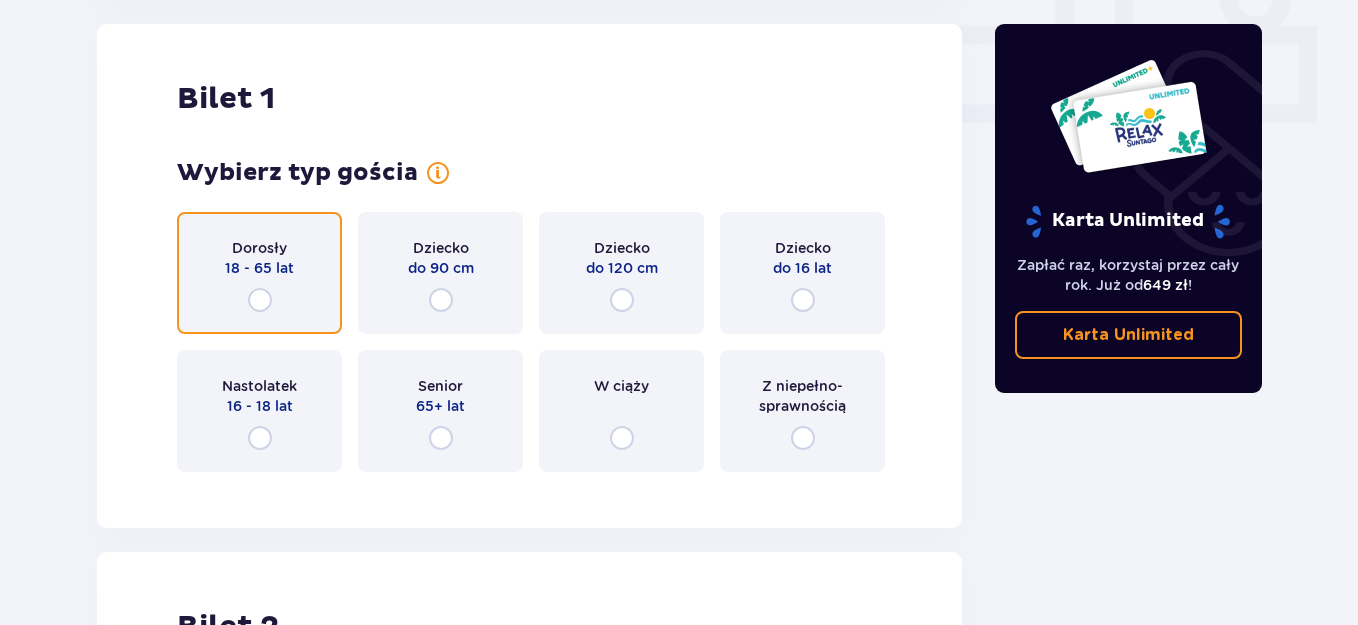 click at bounding box center [260, 300] 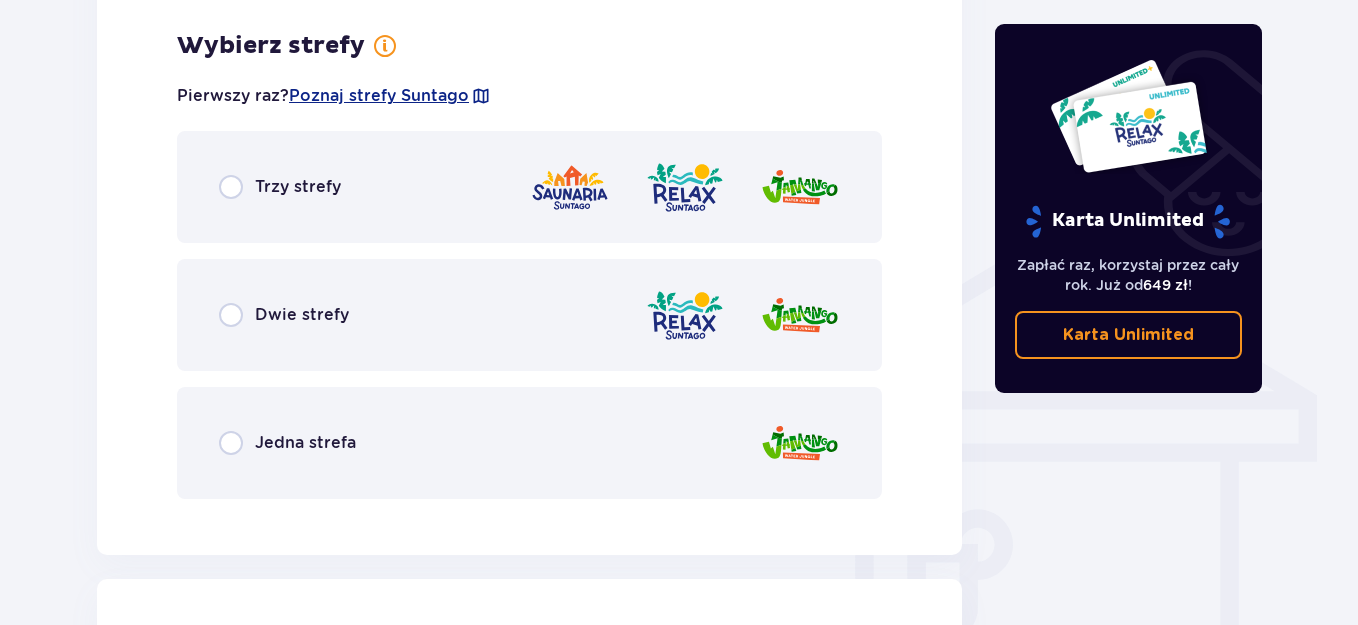 scroll, scrollTop: 1398, scrollLeft: 0, axis: vertical 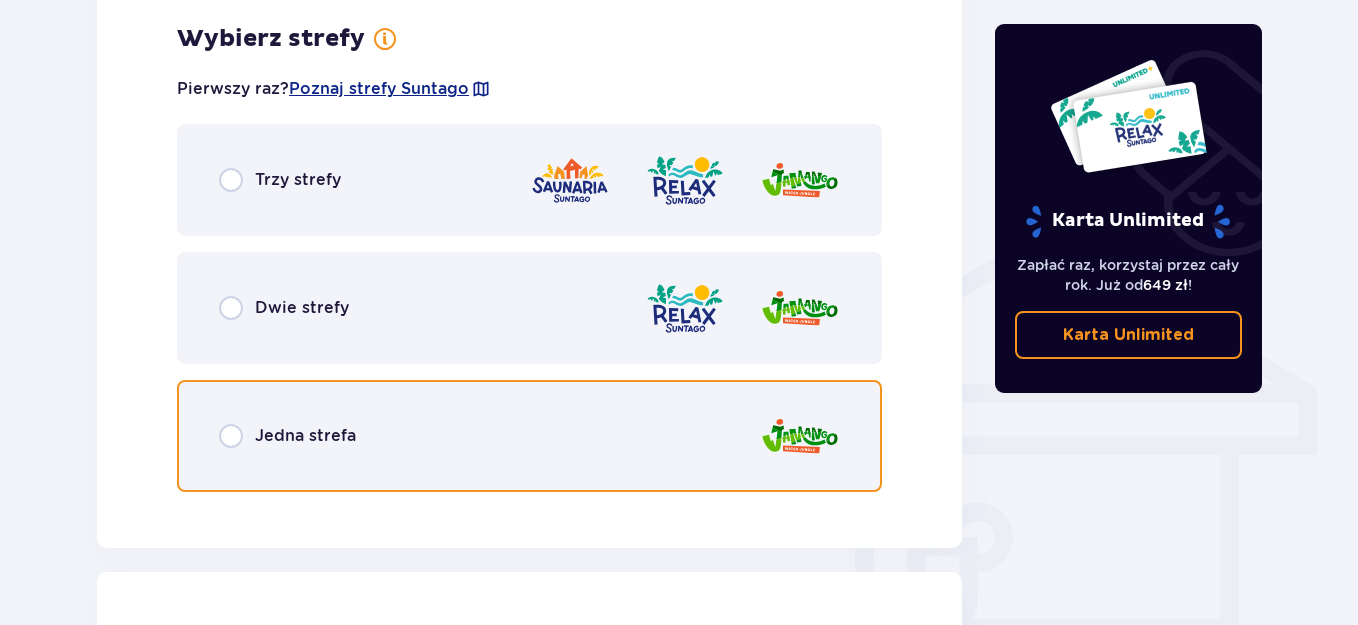 click at bounding box center [231, 436] 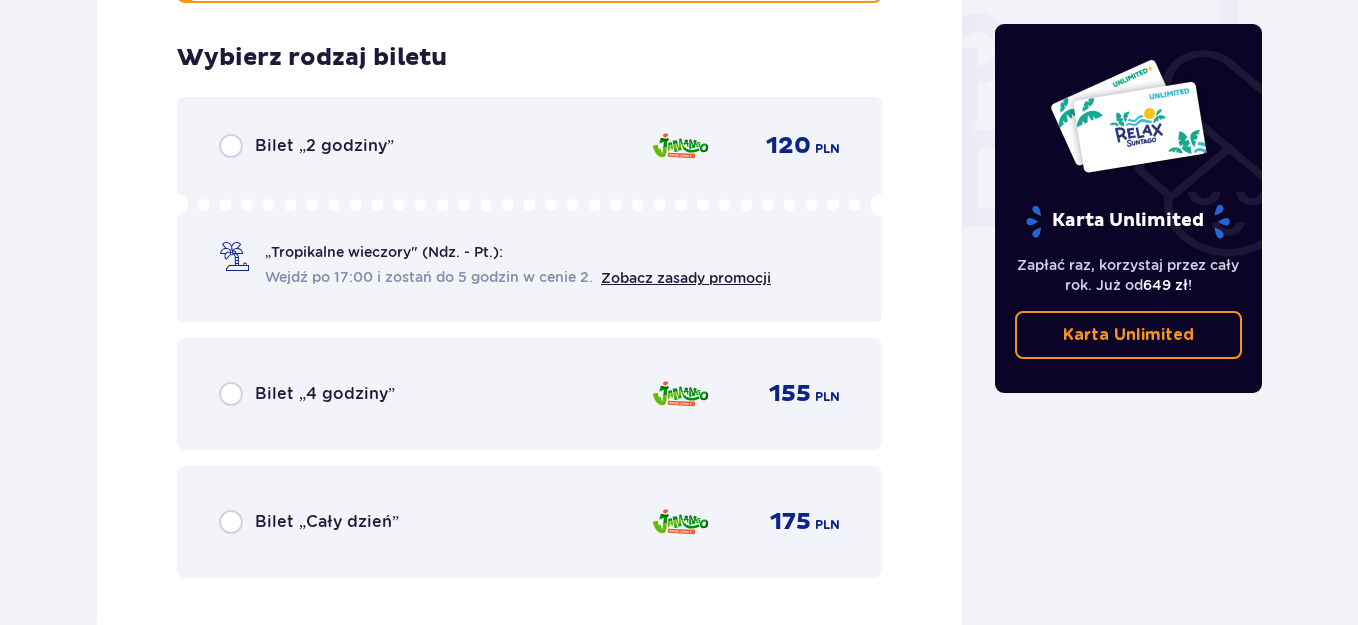 scroll, scrollTop: 1906, scrollLeft: 0, axis: vertical 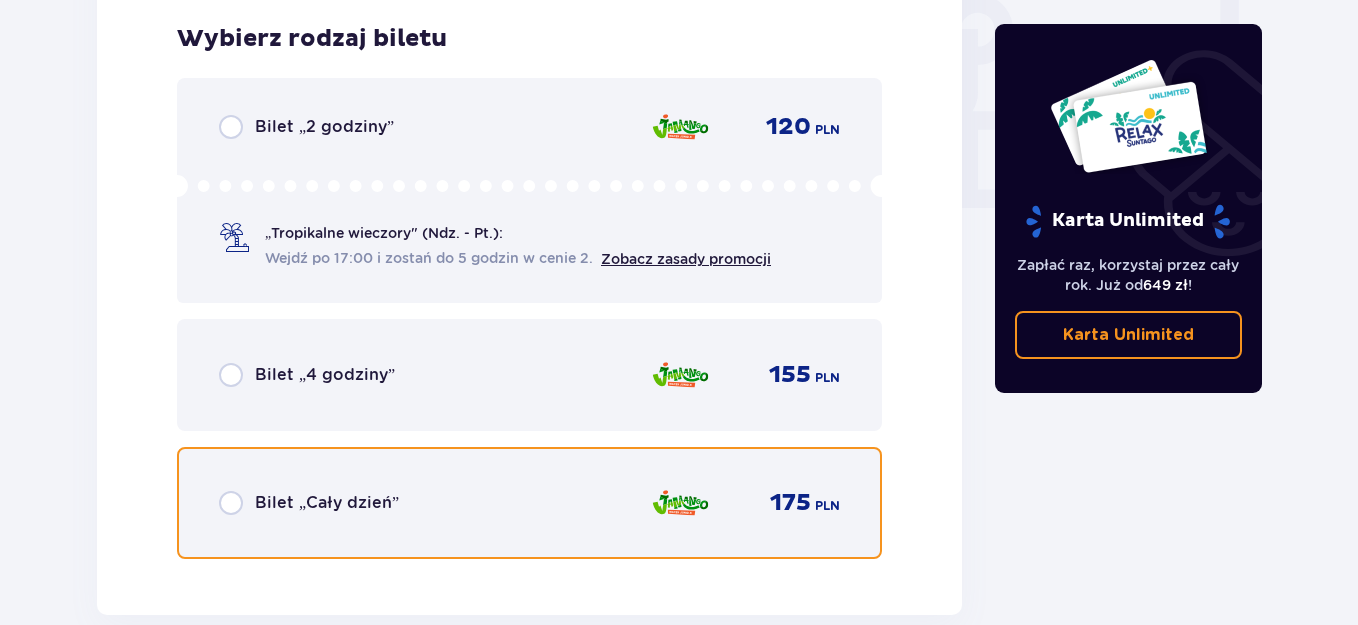 click at bounding box center [231, 503] 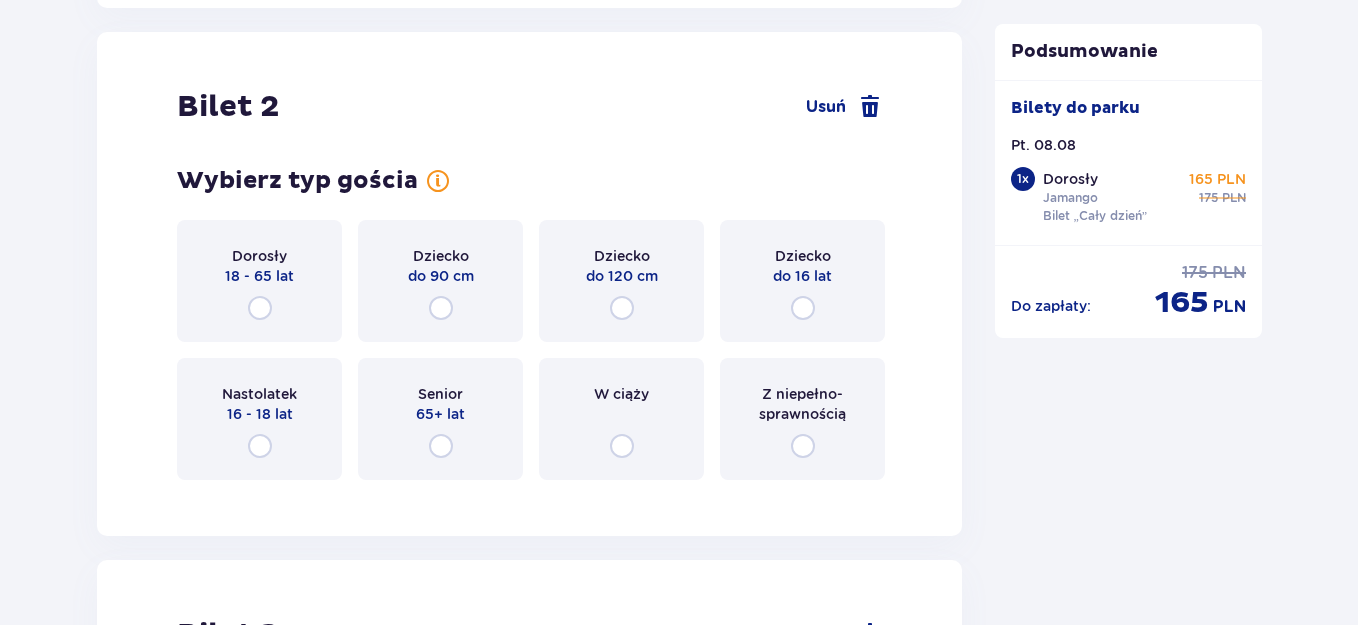 scroll, scrollTop: 2521, scrollLeft: 0, axis: vertical 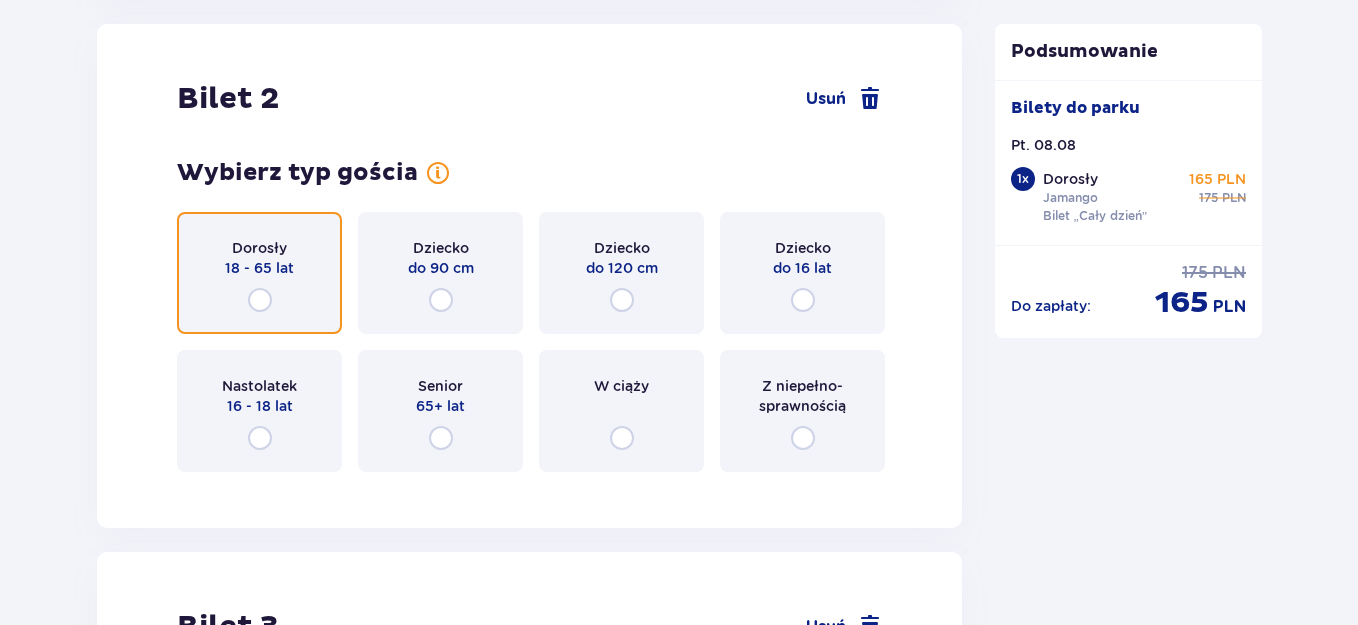 click at bounding box center [260, 300] 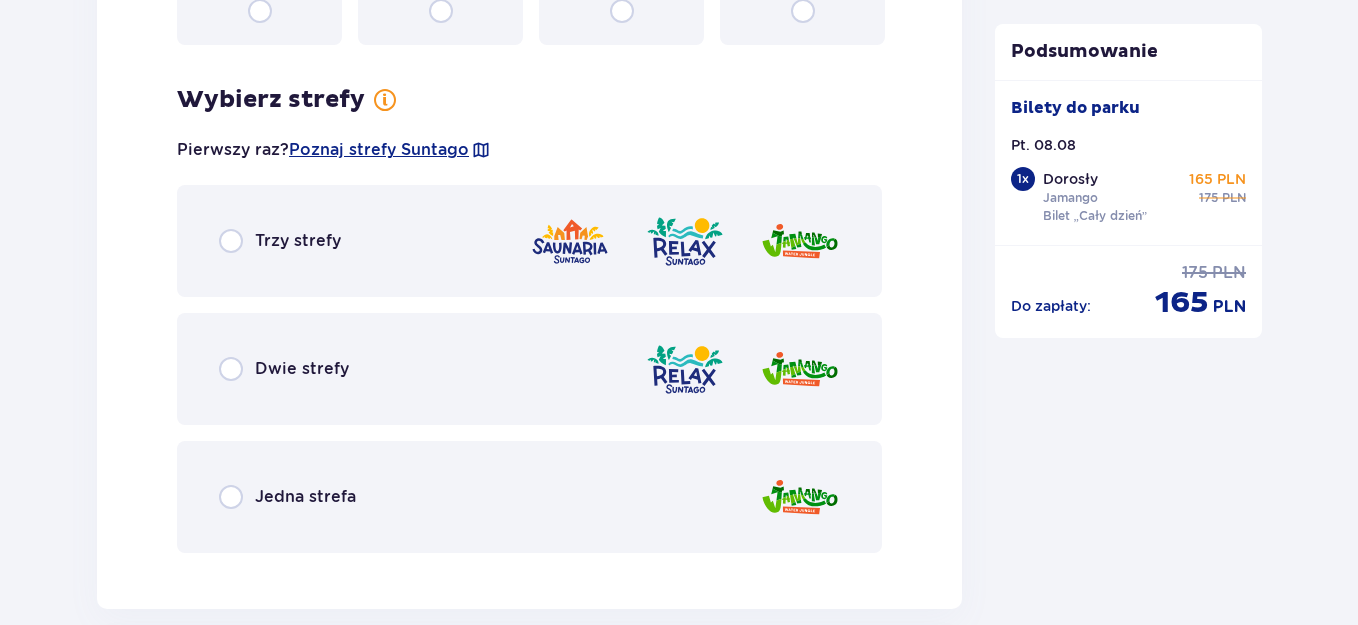 scroll, scrollTop: 3009, scrollLeft: 0, axis: vertical 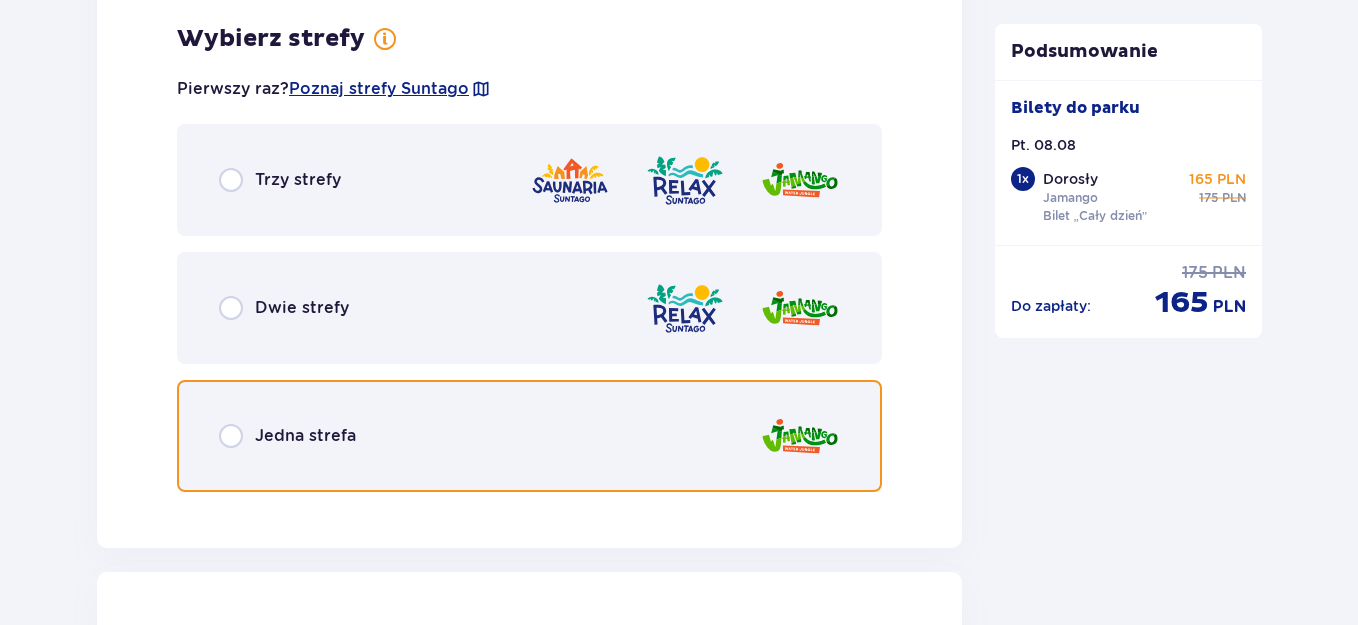 click at bounding box center (231, 436) 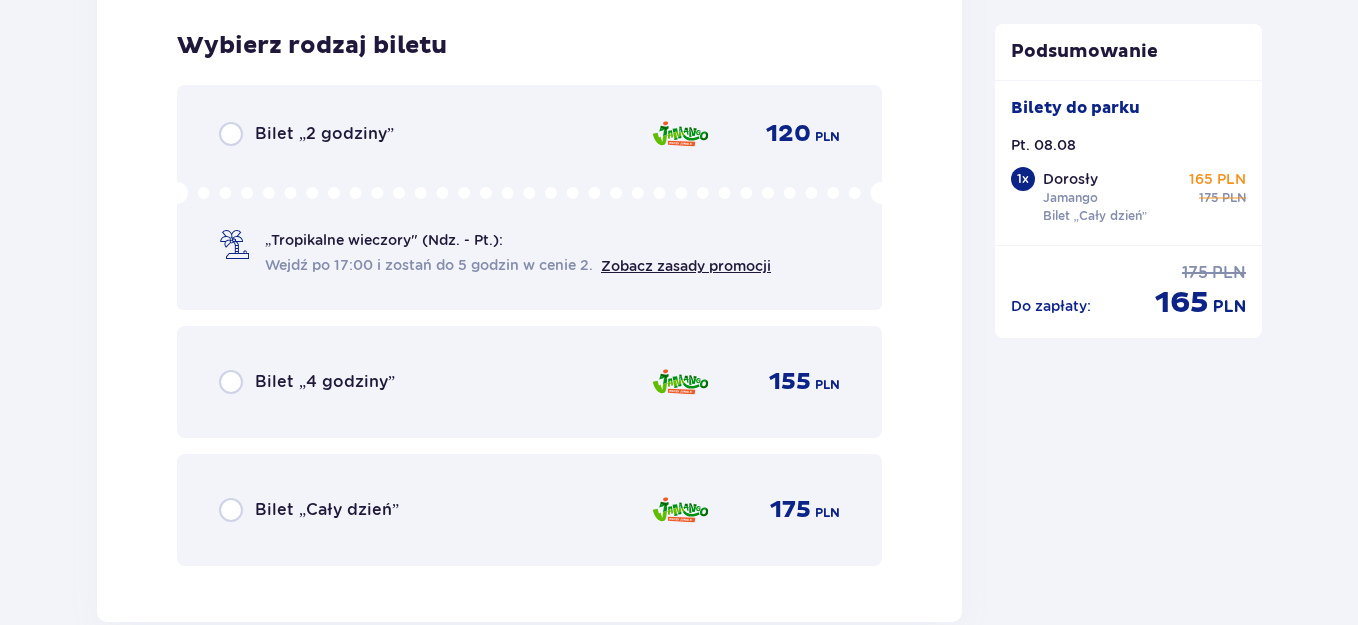 scroll, scrollTop: 3517, scrollLeft: 0, axis: vertical 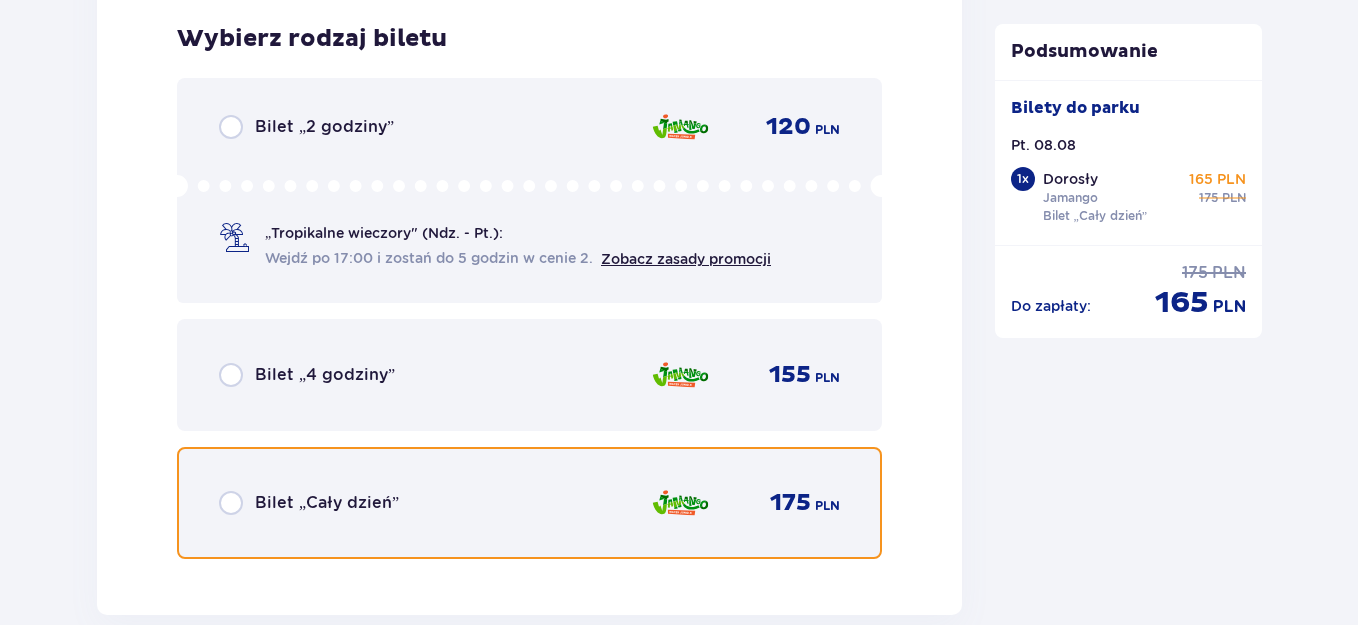 click at bounding box center [231, 503] 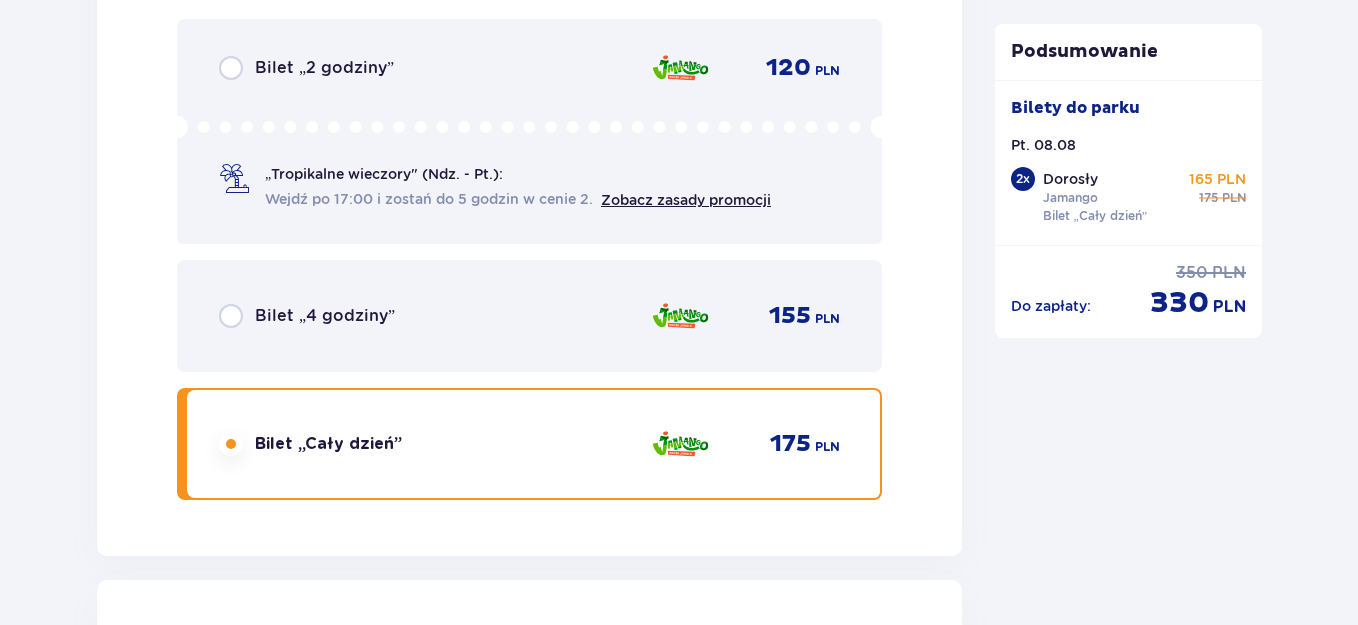 scroll, scrollTop: 4132, scrollLeft: 0, axis: vertical 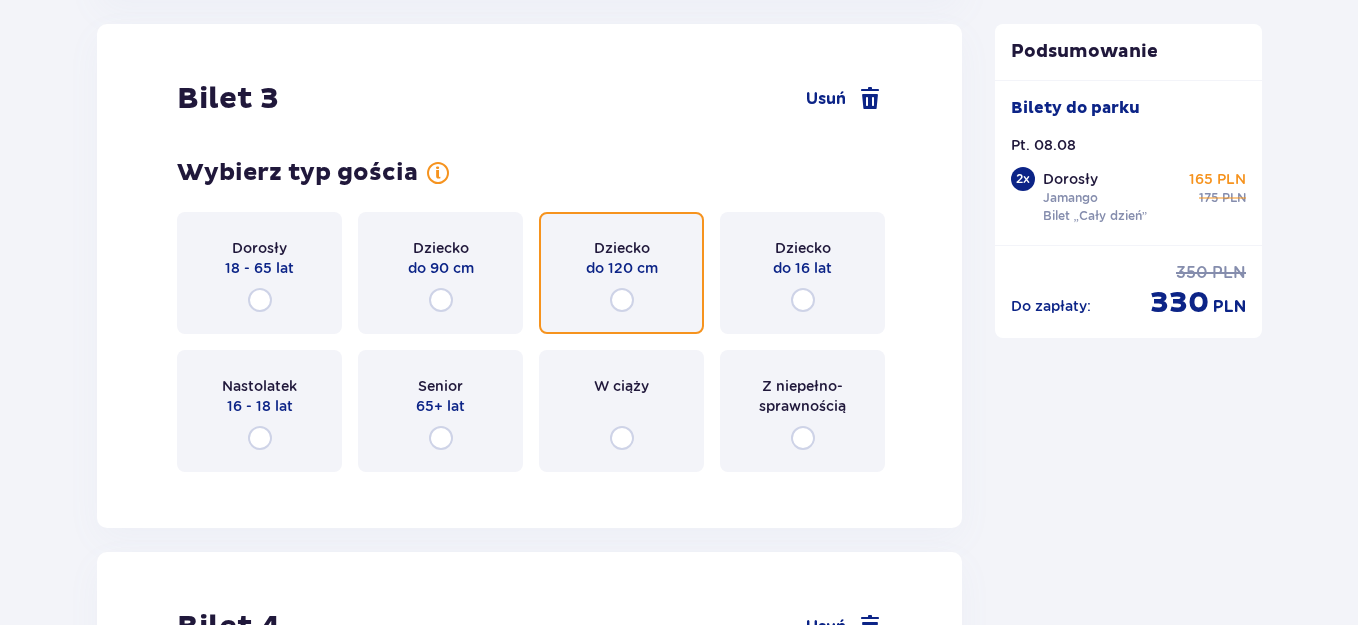 click at bounding box center (622, 300) 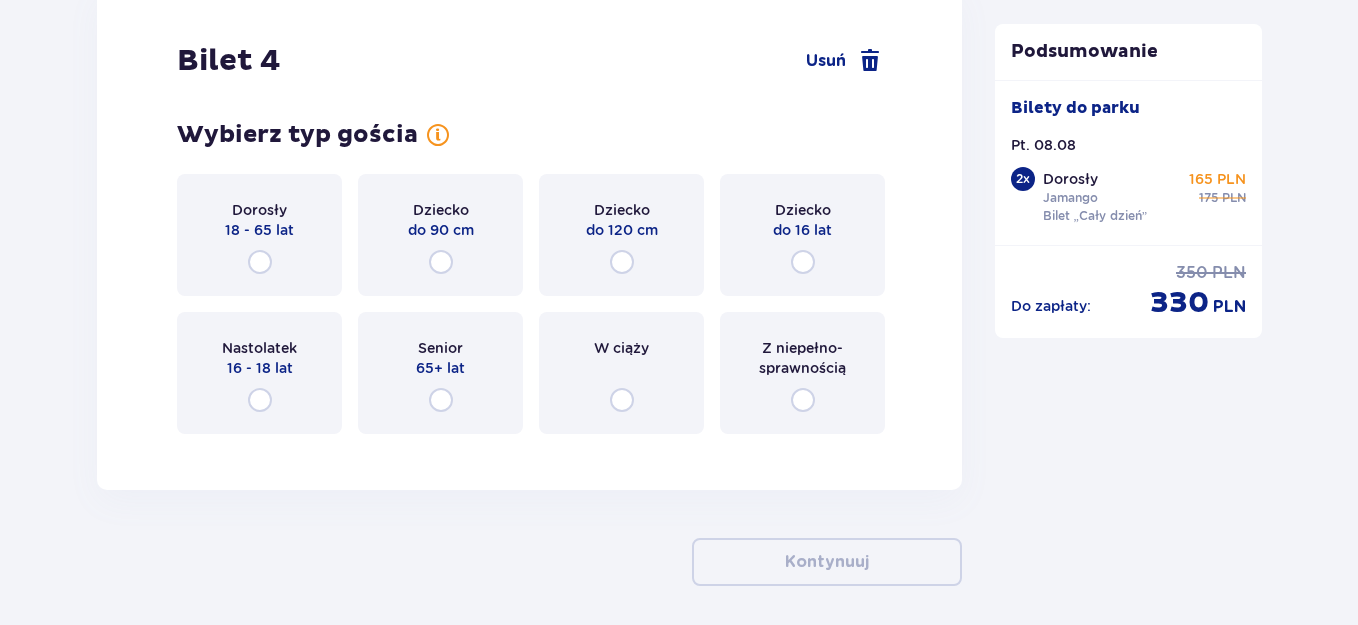 scroll, scrollTop: 4953, scrollLeft: 0, axis: vertical 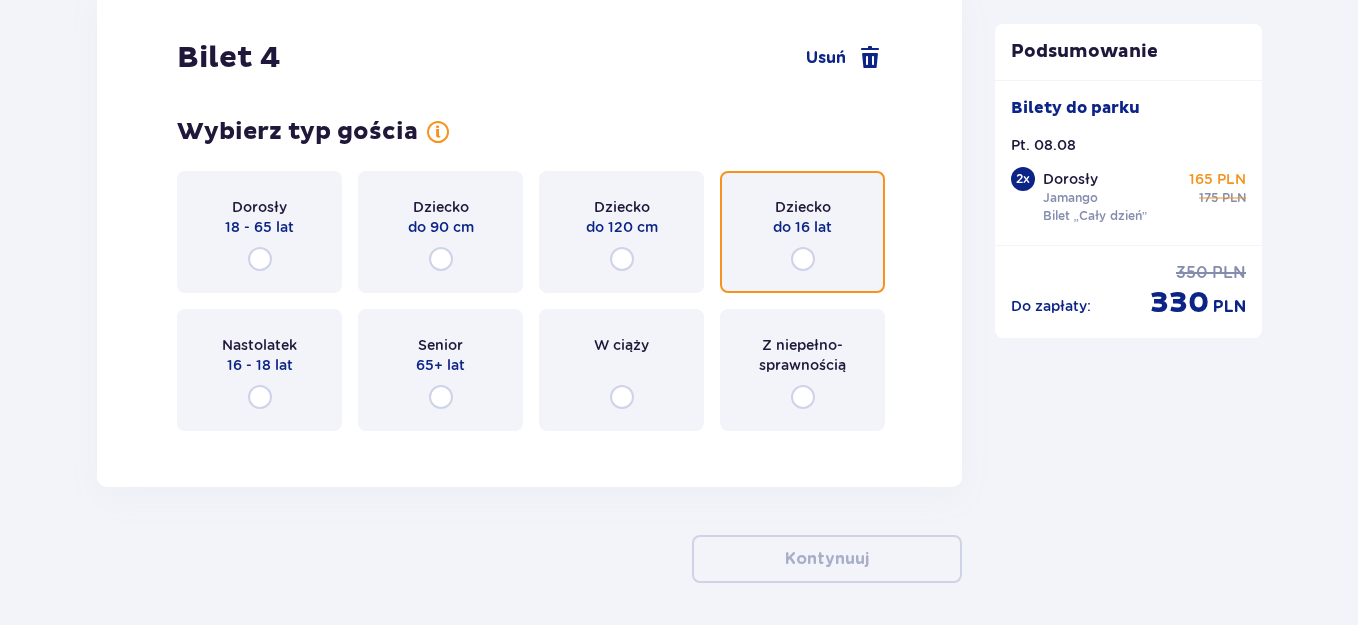 click at bounding box center [803, 259] 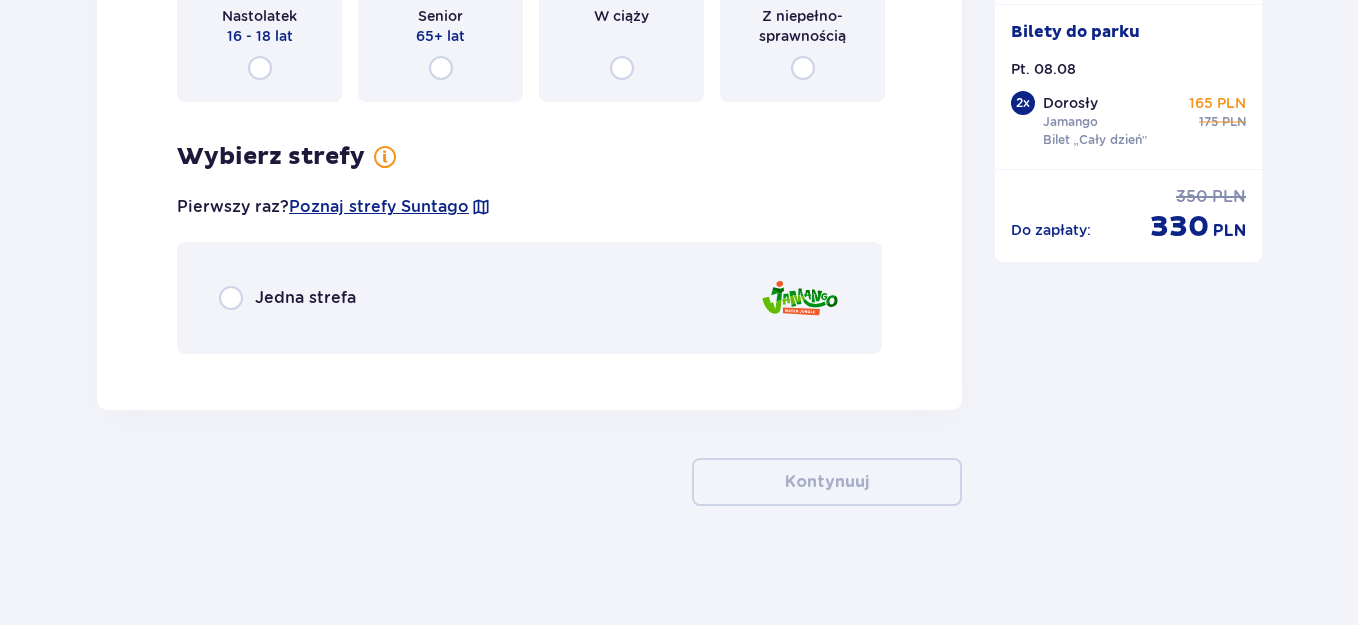 scroll, scrollTop: 5283, scrollLeft: 0, axis: vertical 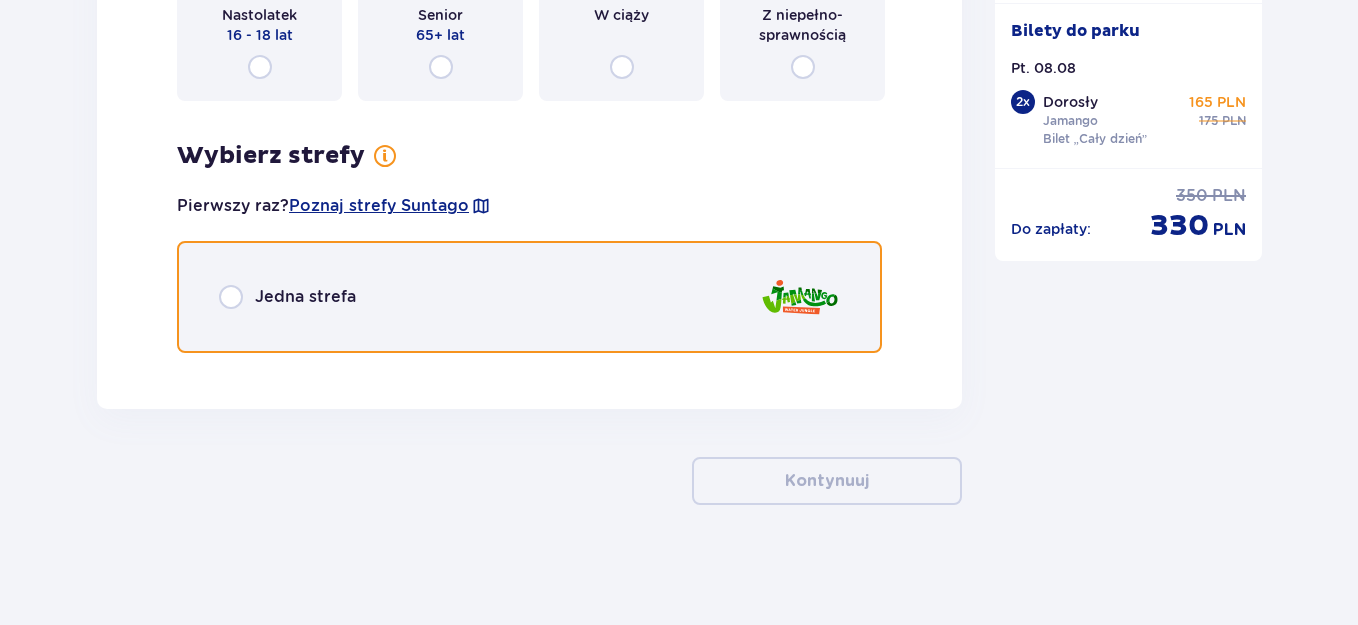 click at bounding box center (231, 297) 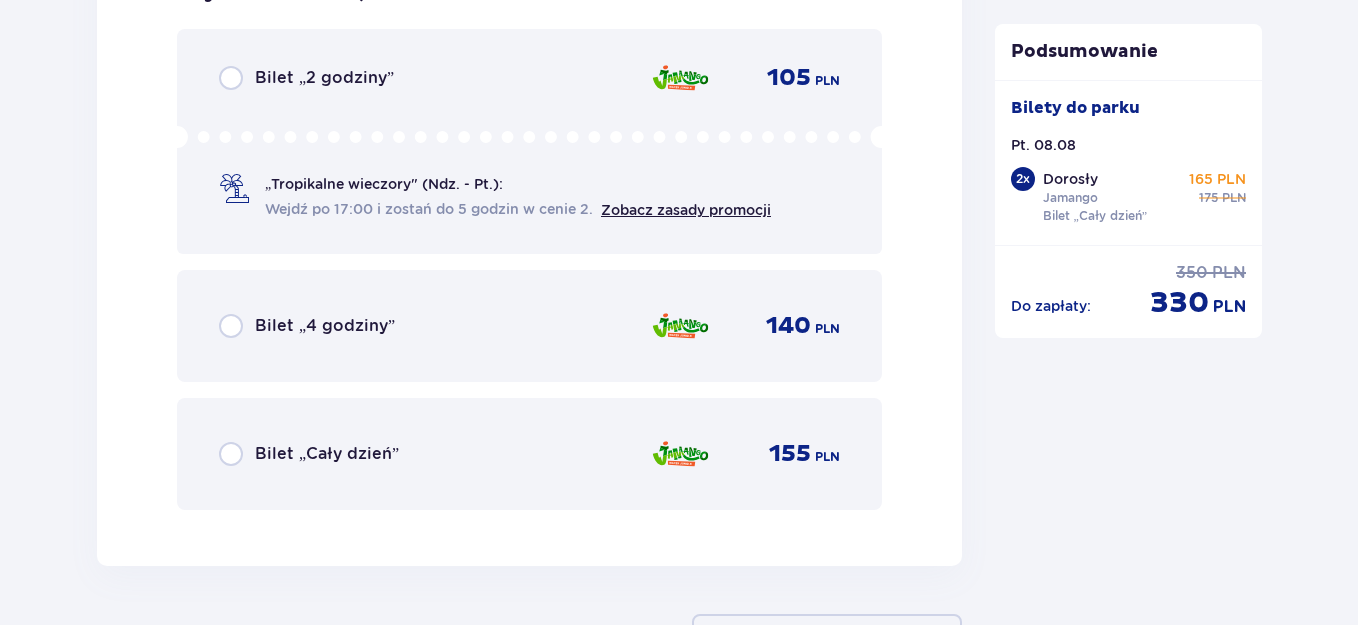 scroll, scrollTop: 5745, scrollLeft: 0, axis: vertical 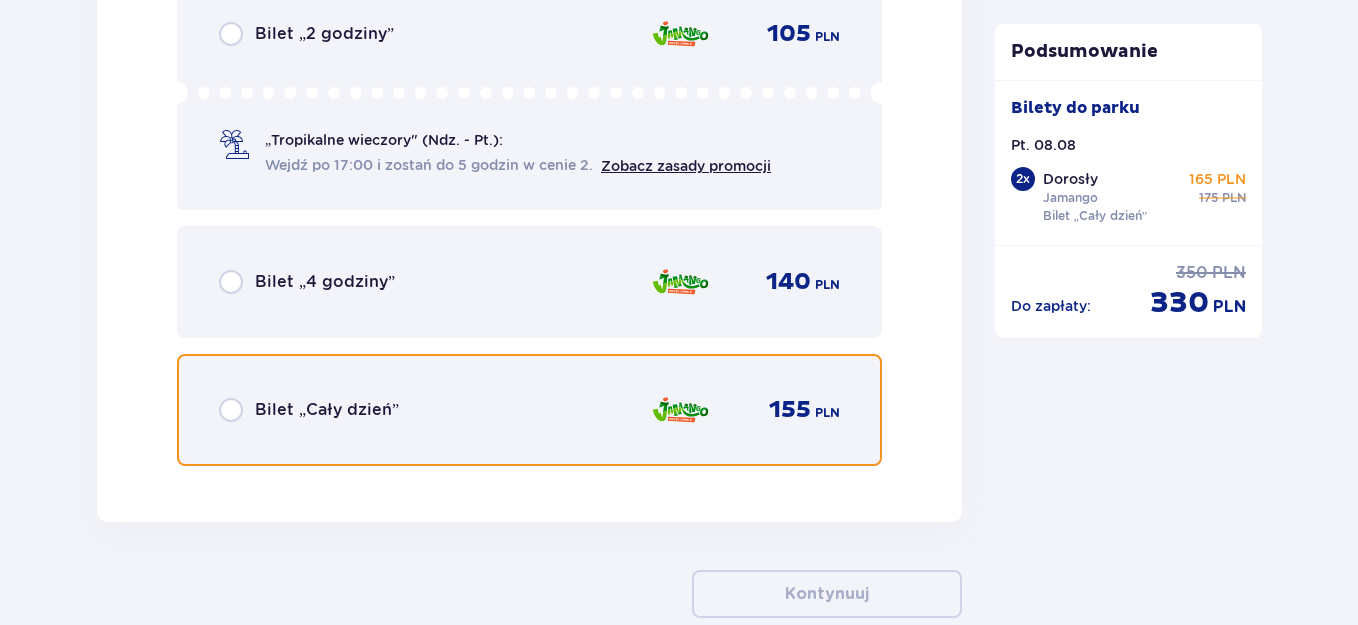 click at bounding box center [231, 410] 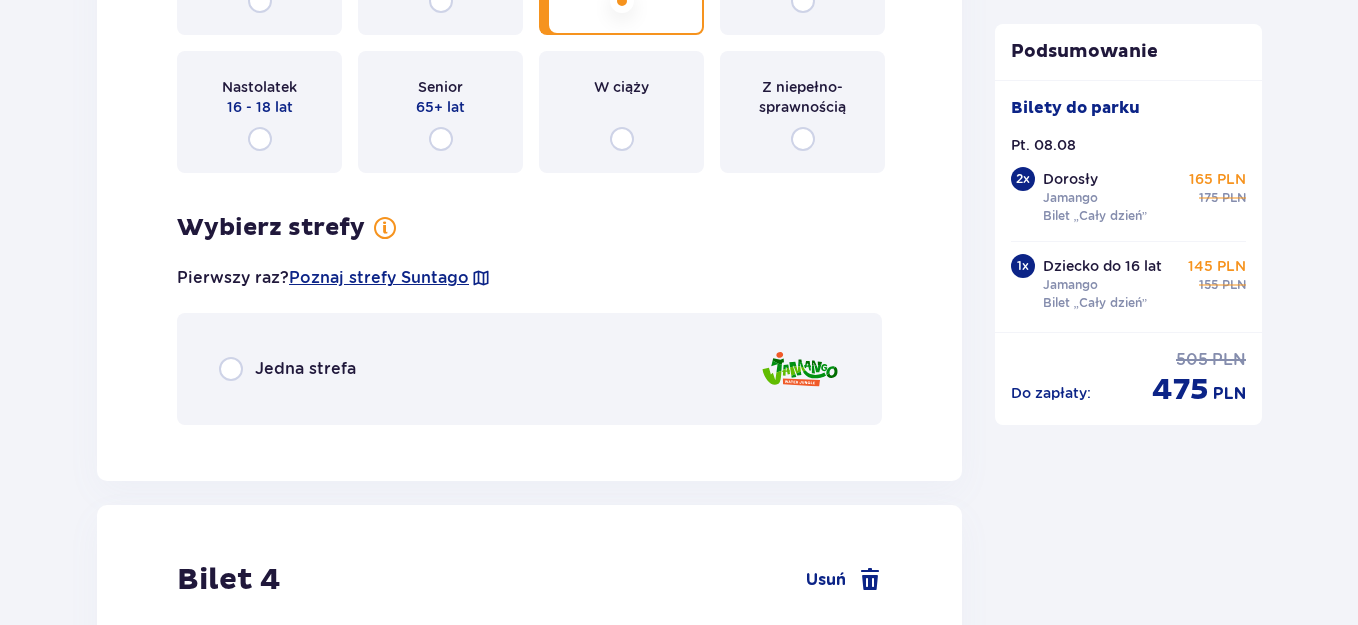 scroll, scrollTop: 4432, scrollLeft: 0, axis: vertical 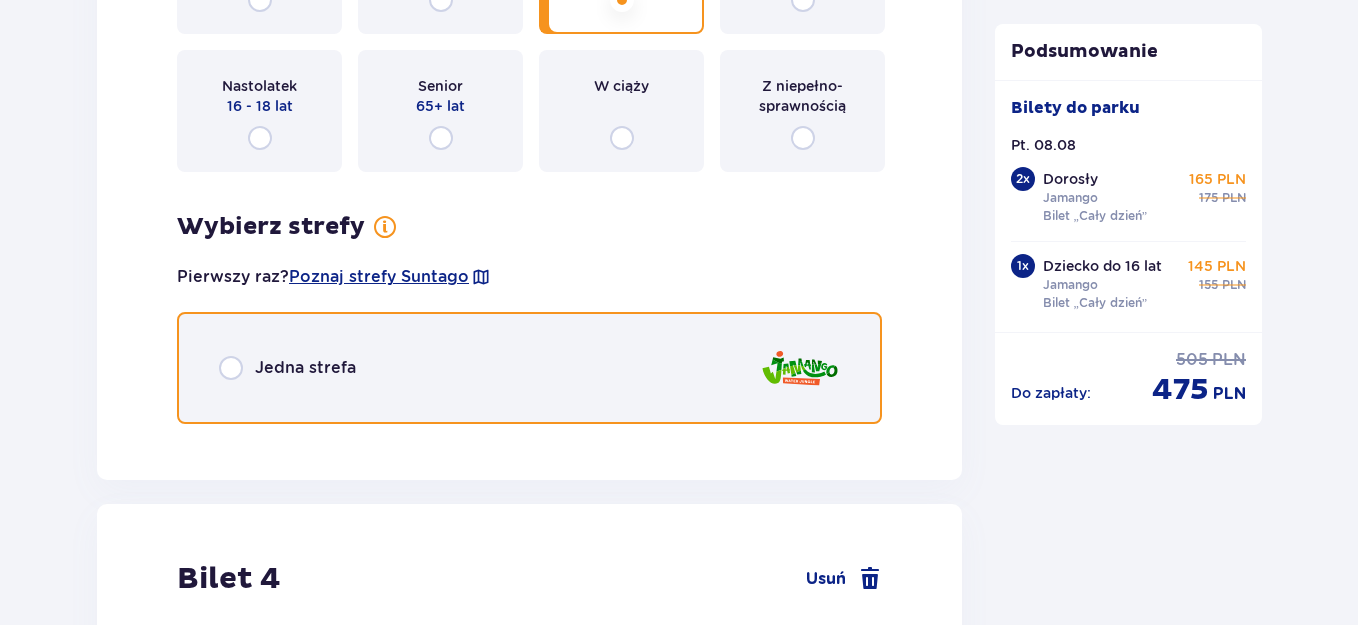 click at bounding box center (231, 368) 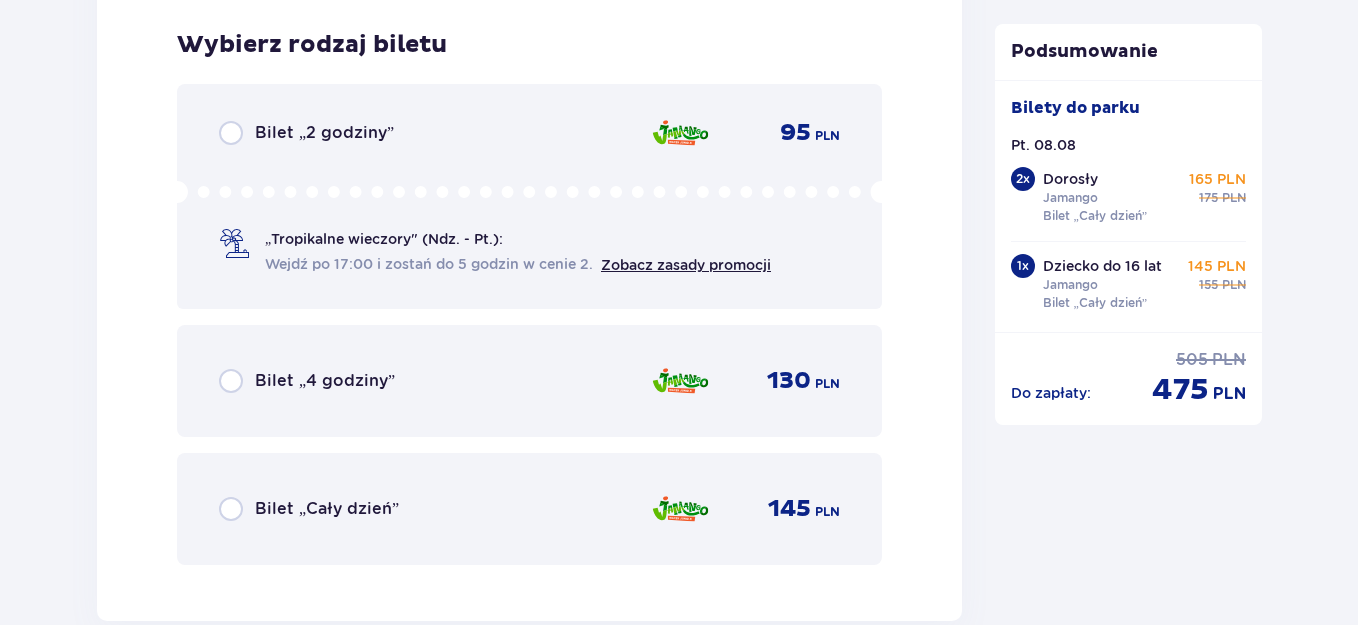 scroll, scrollTop: 4896, scrollLeft: 0, axis: vertical 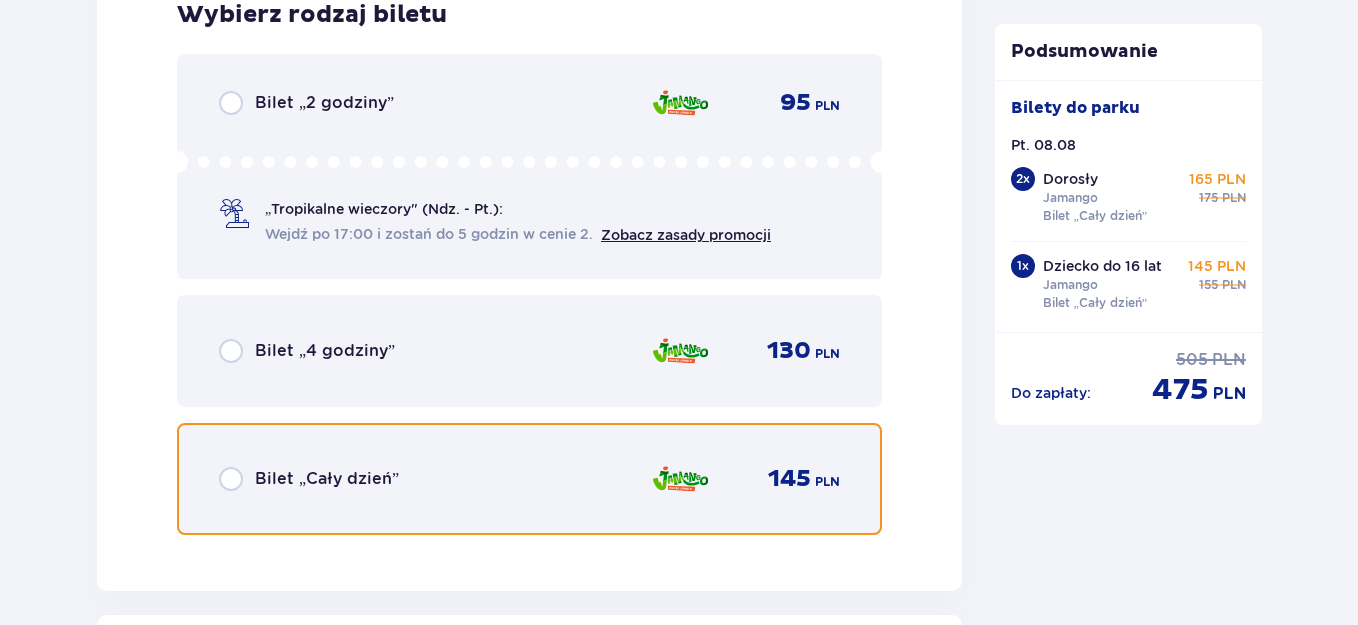 click at bounding box center [231, 479] 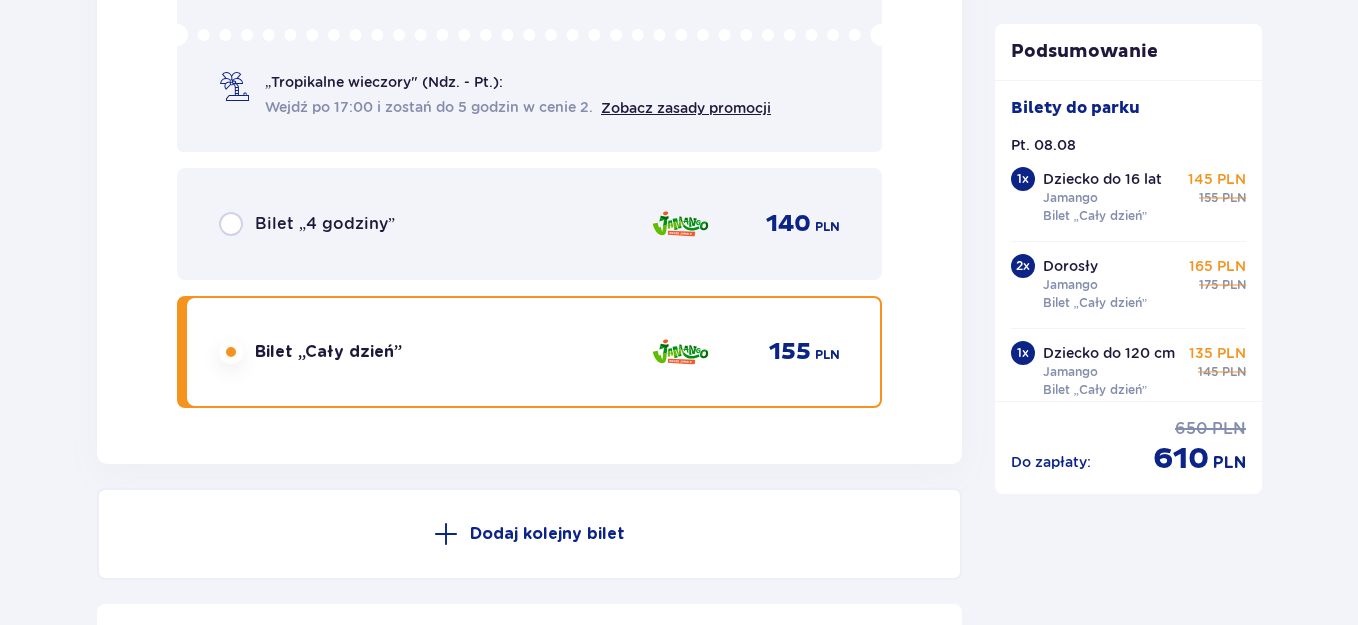 scroll, scrollTop: 6370, scrollLeft: 0, axis: vertical 